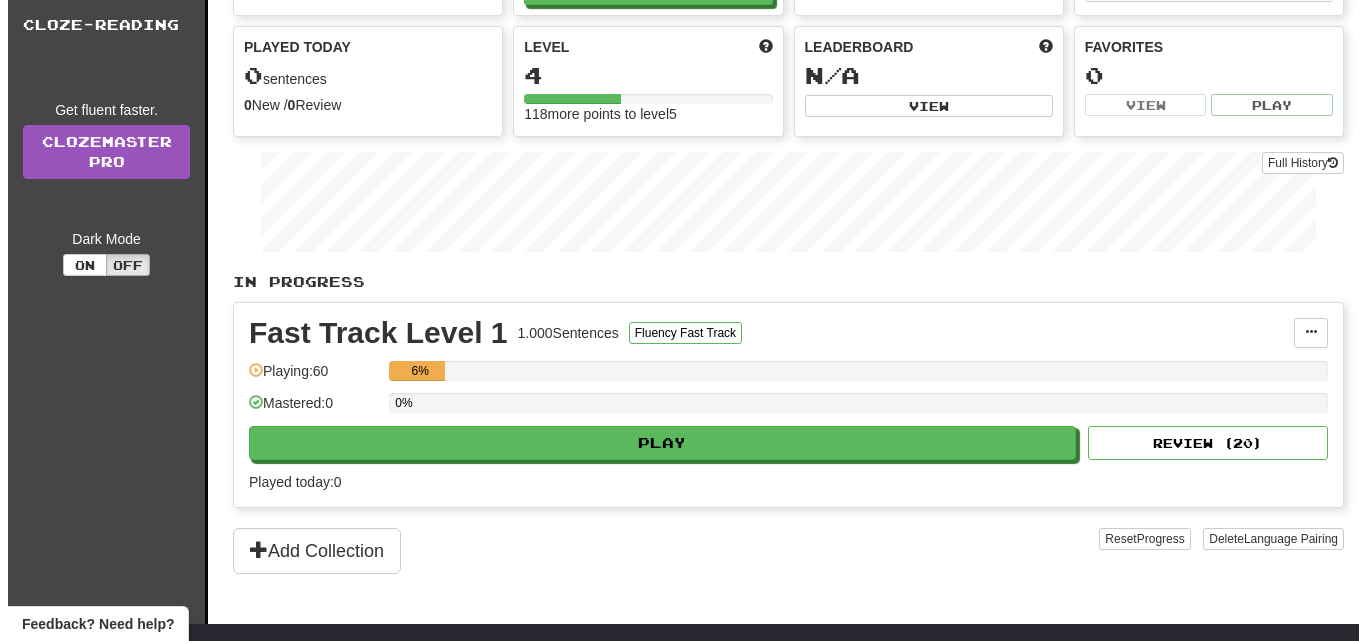 scroll, scrollTop: 200, scrollLeft: 0, axis: vertical 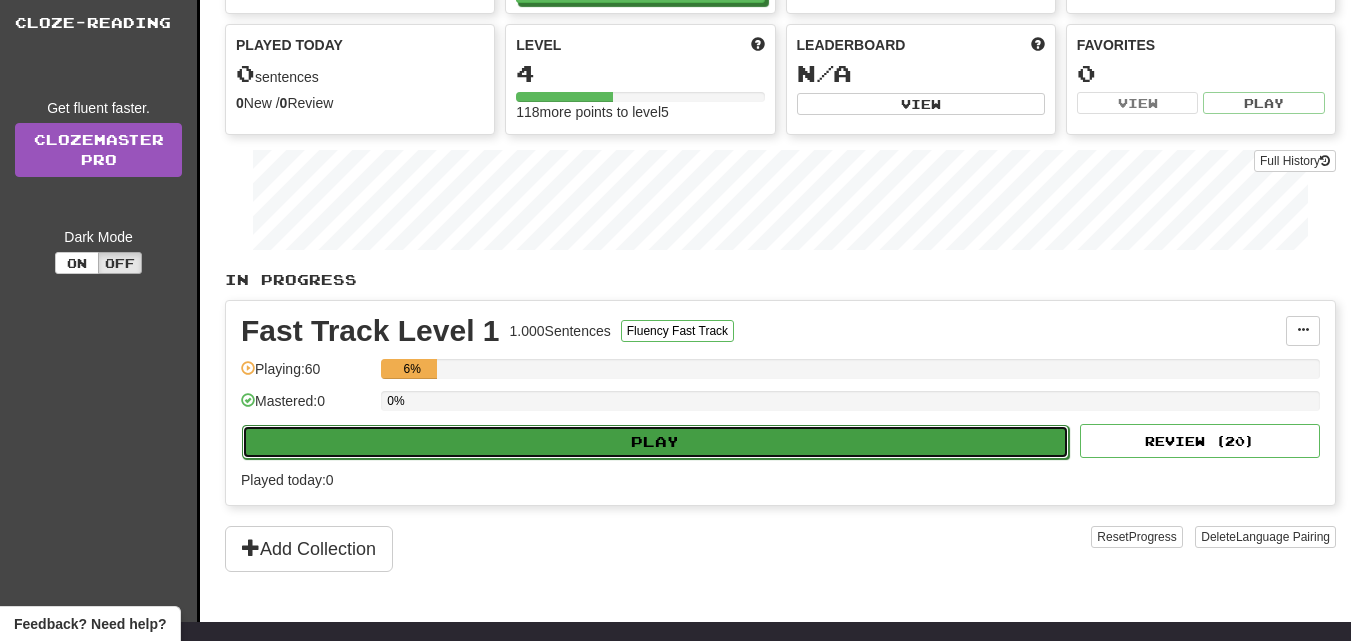 click on "Play" at bounding box center [655, 442] 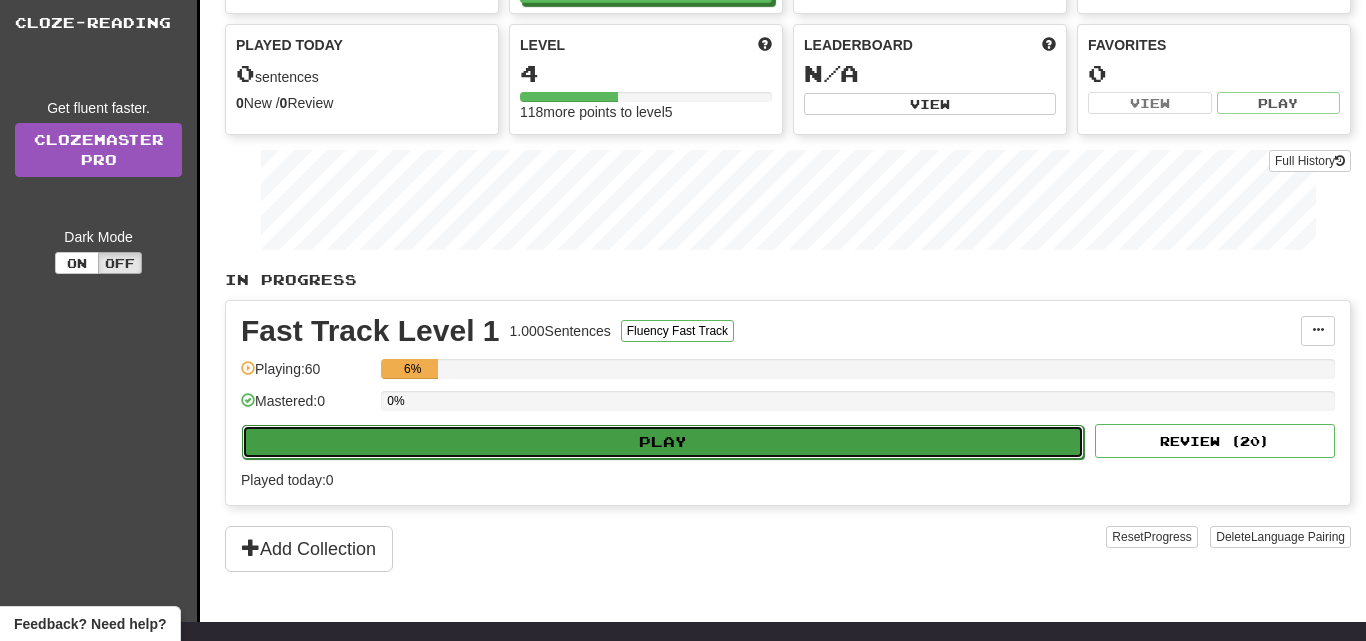 select on "**" 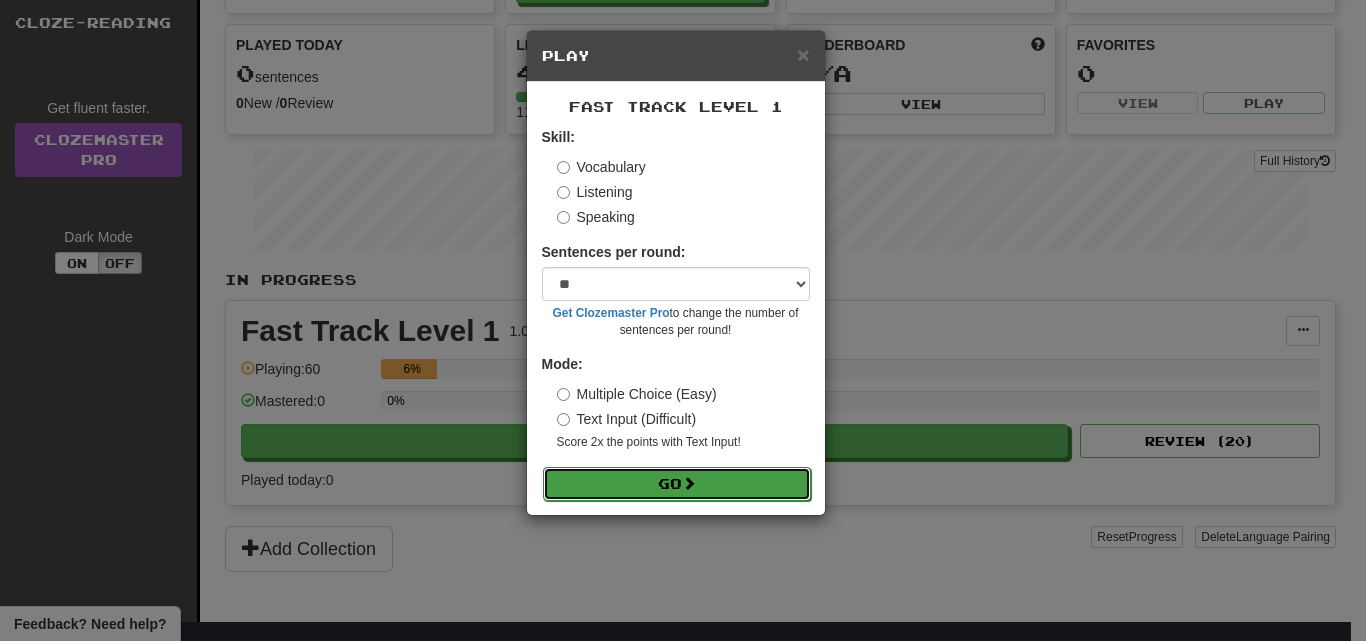 click on "Go" at bounding box center (677, 484) 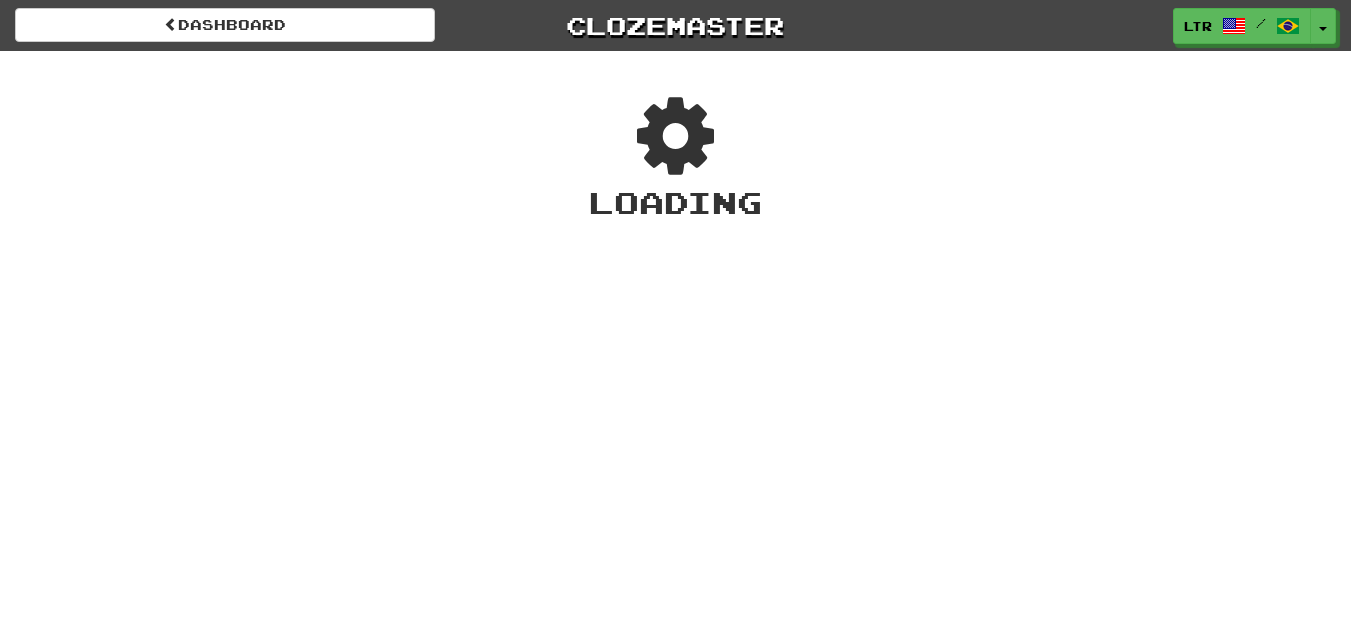 scroll, scrollTop: 0, scrollLeft: 0, axis: both 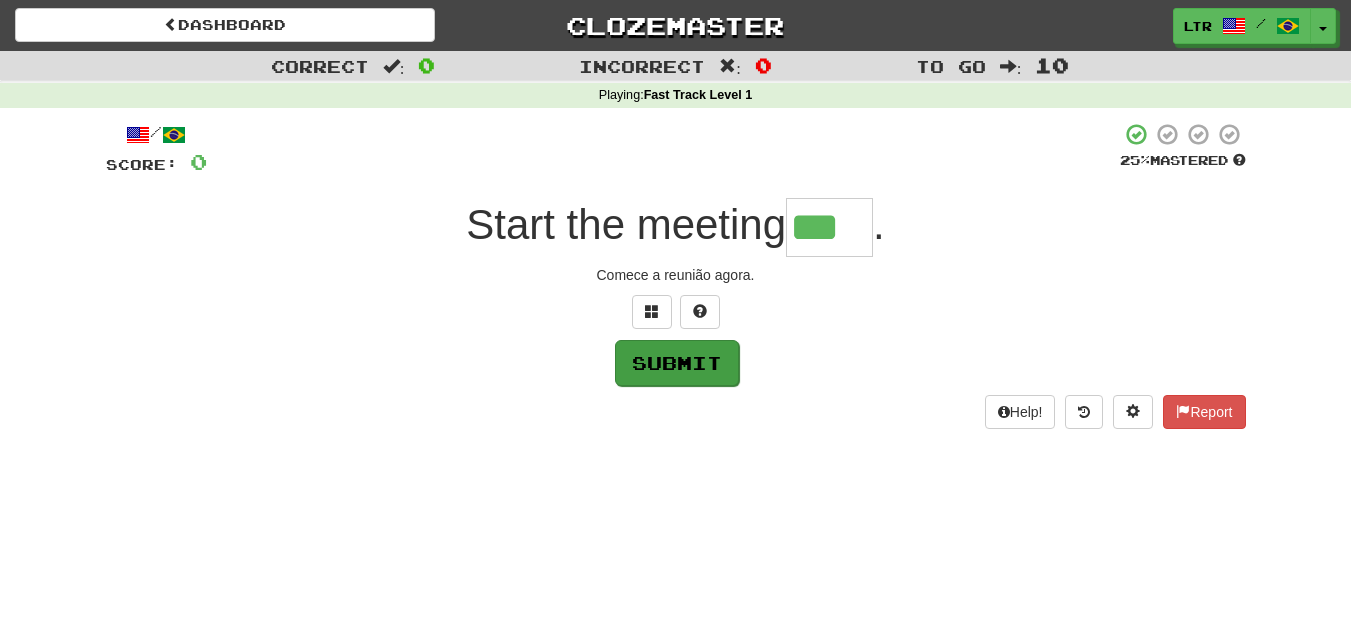 type on "***" 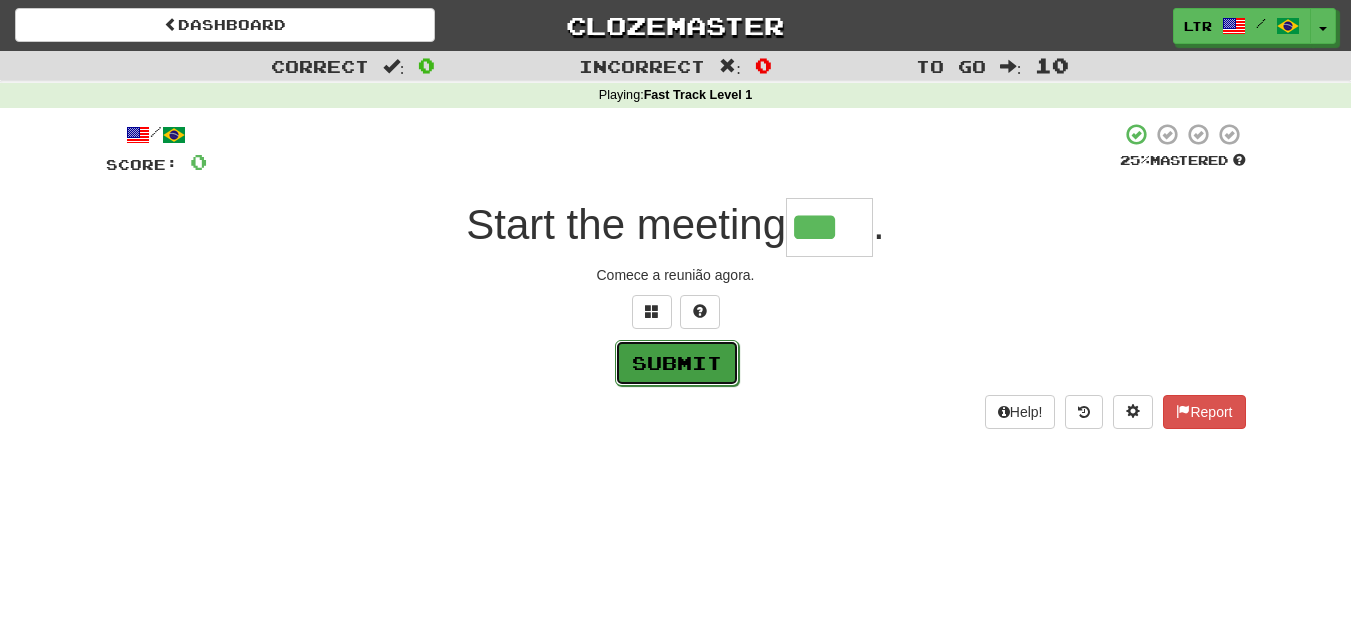 click on "Submit" at bounding box center [677, 363] 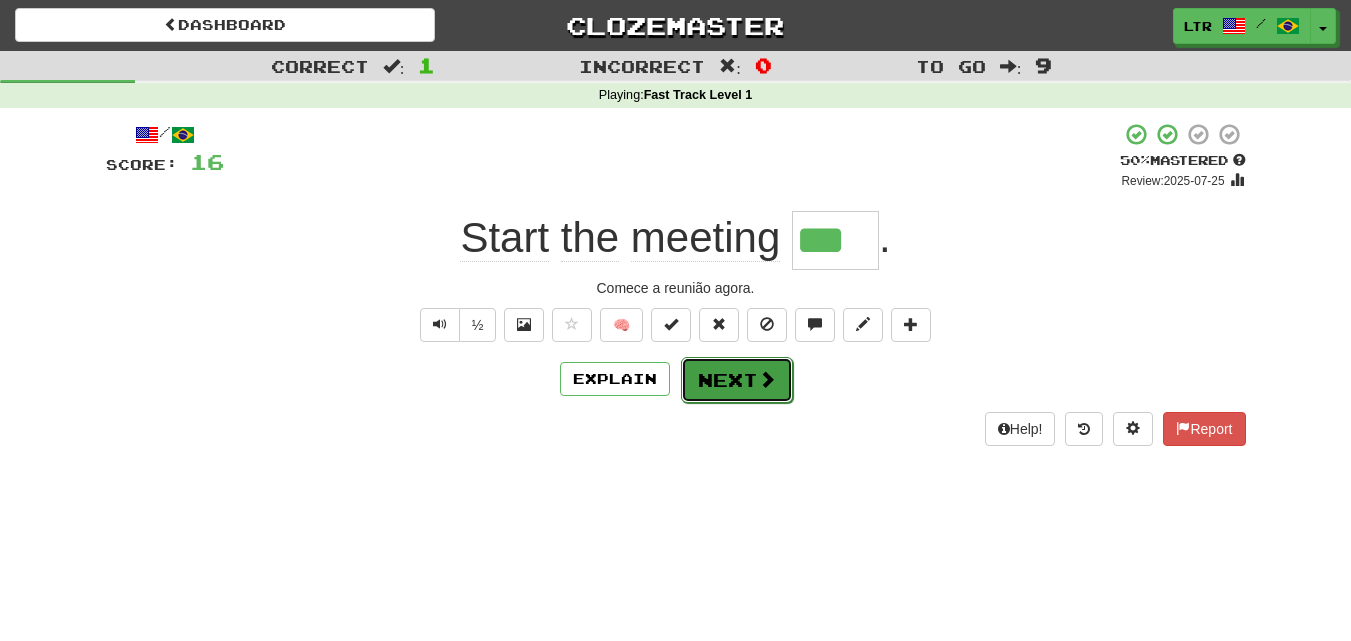 click on "Next" at bounding box center (737, 380) 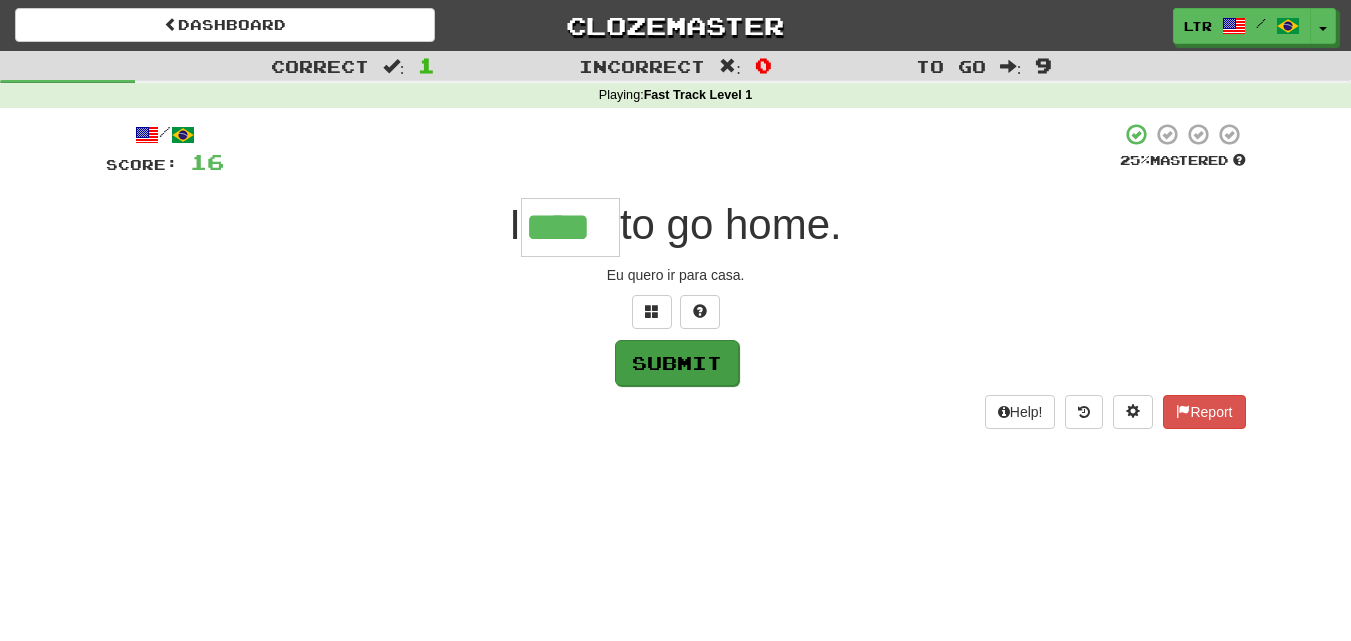 type on "****" 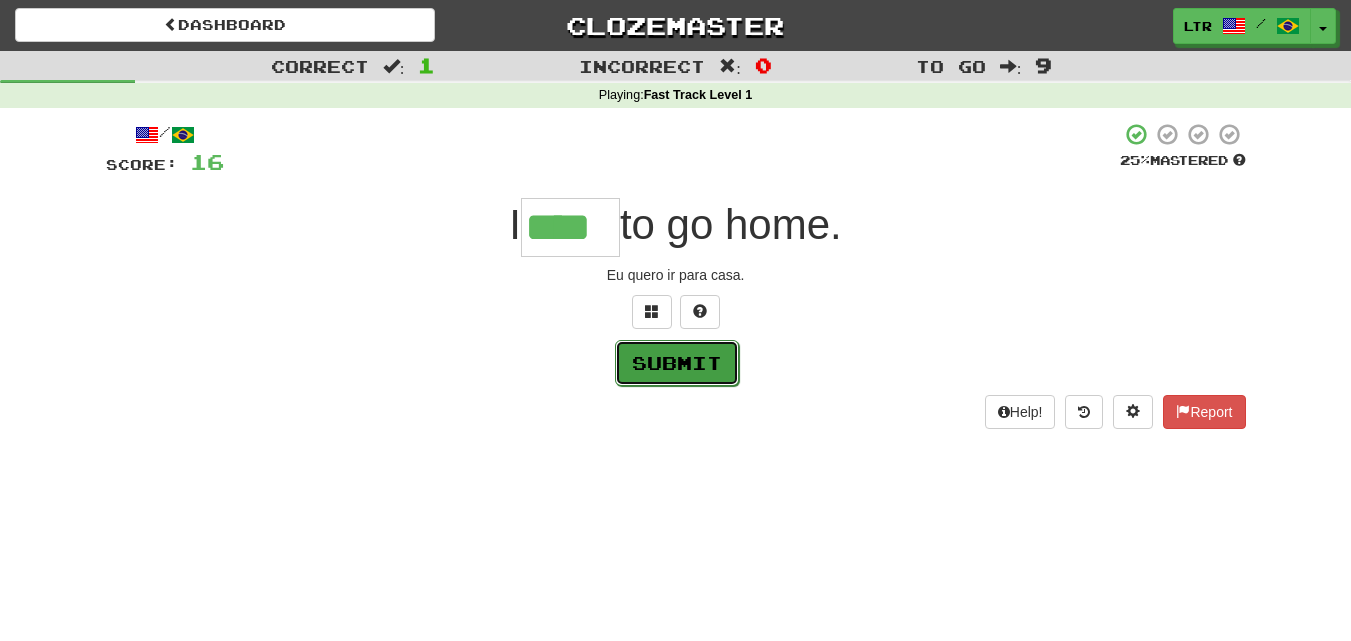 click on "Submit" at bounding box center [677, 363] 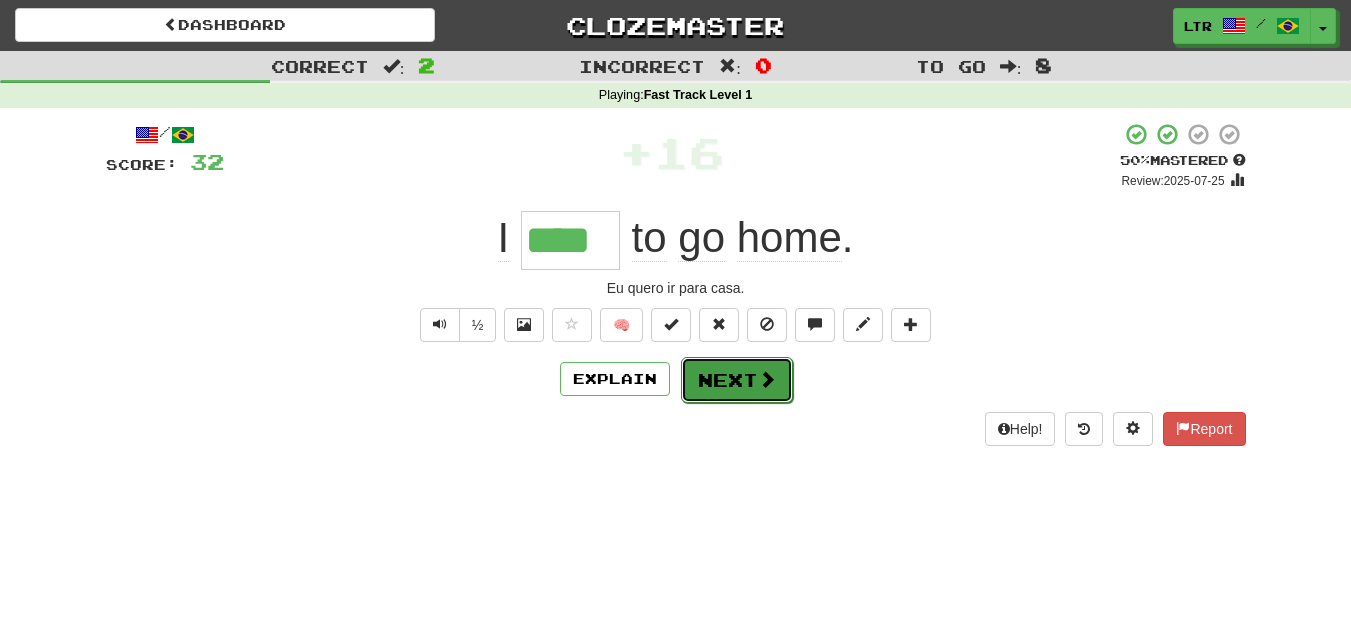 click on "Next" at bounding box center (737, 380) 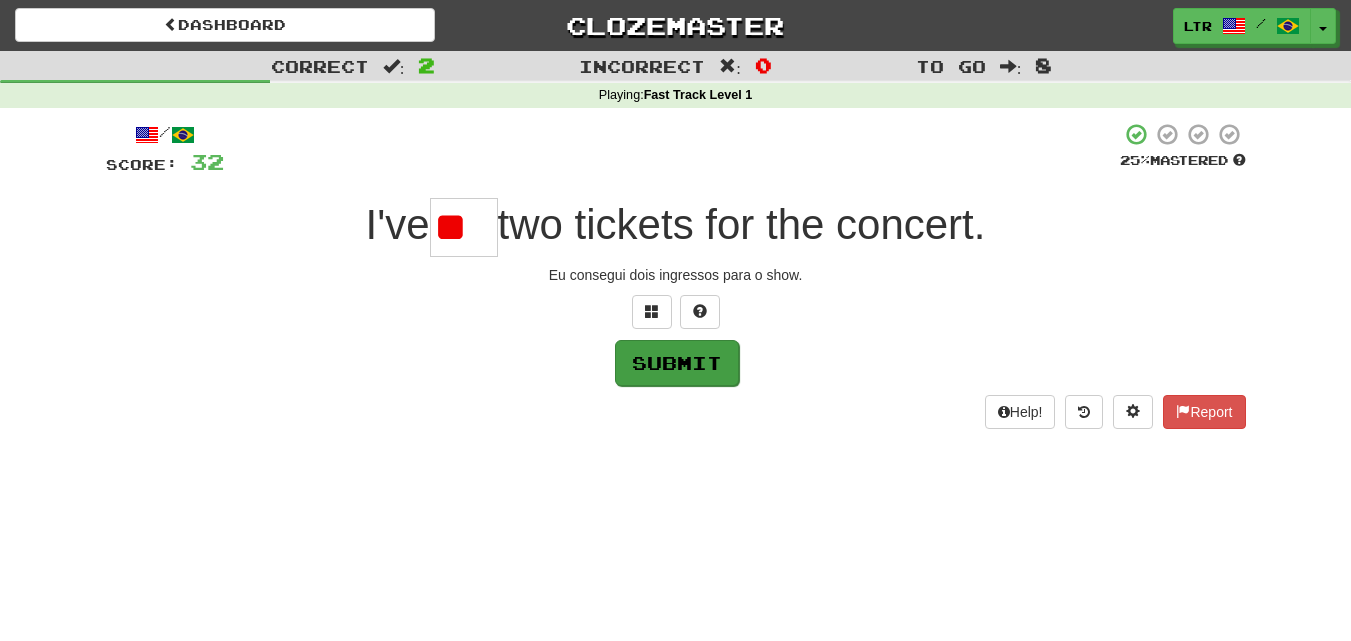 scroll, scrollTop: 0, scrollLeft: 0, axis: both 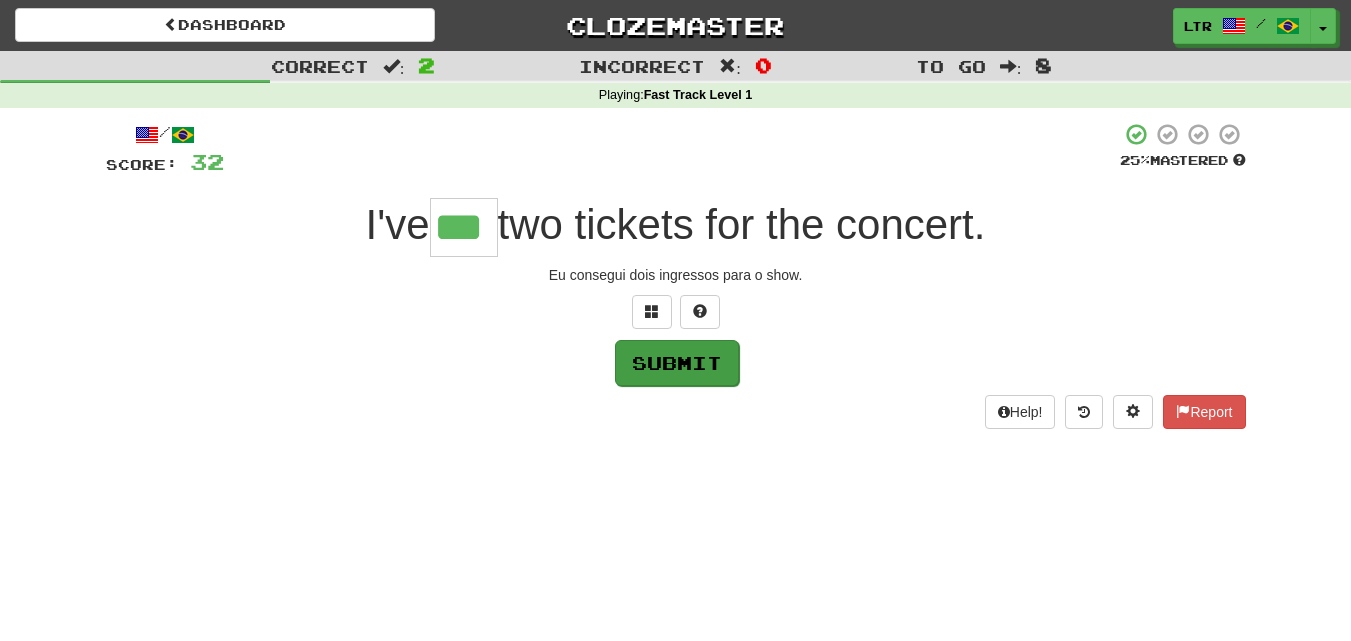 type on "***" 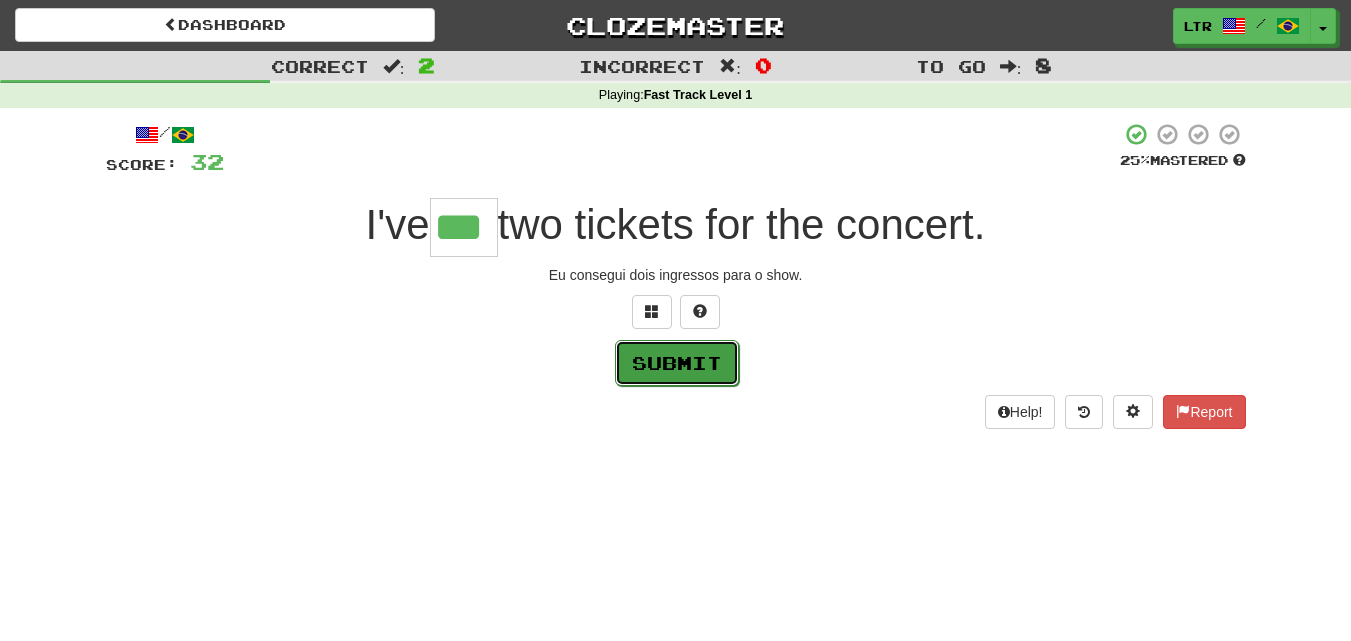 click on "Submit" at bounding box center [677, 363] 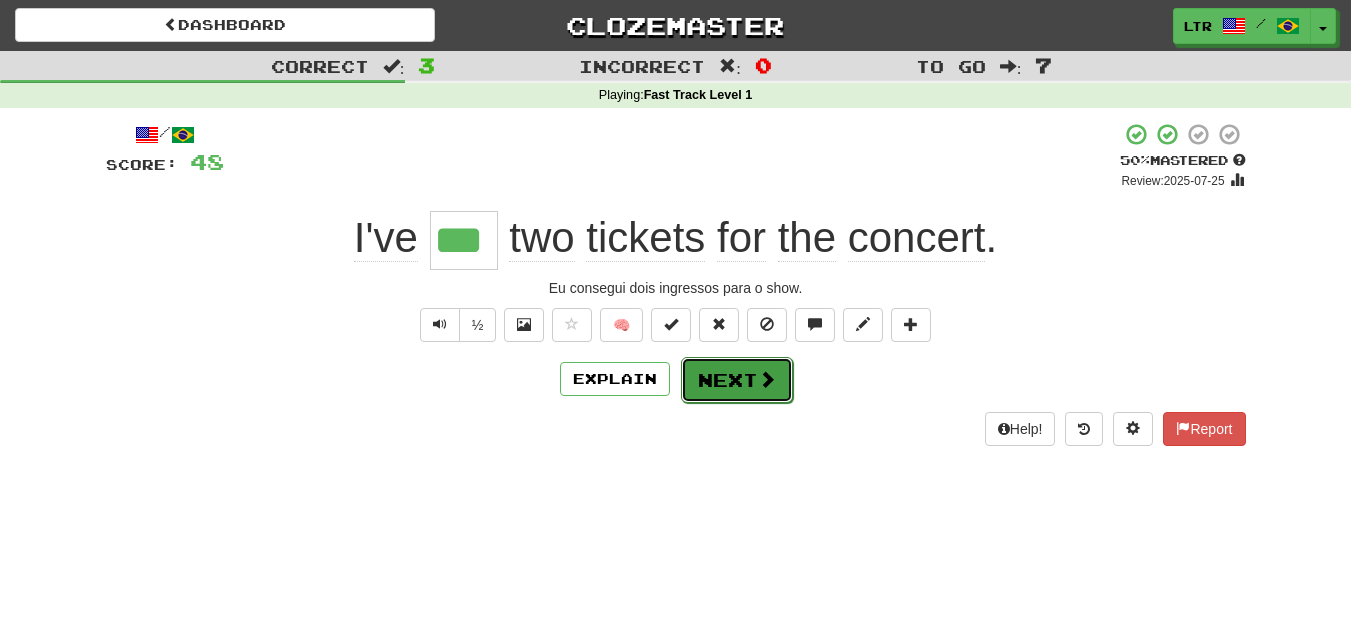 click on "Next" at bounding box center (737, 380) 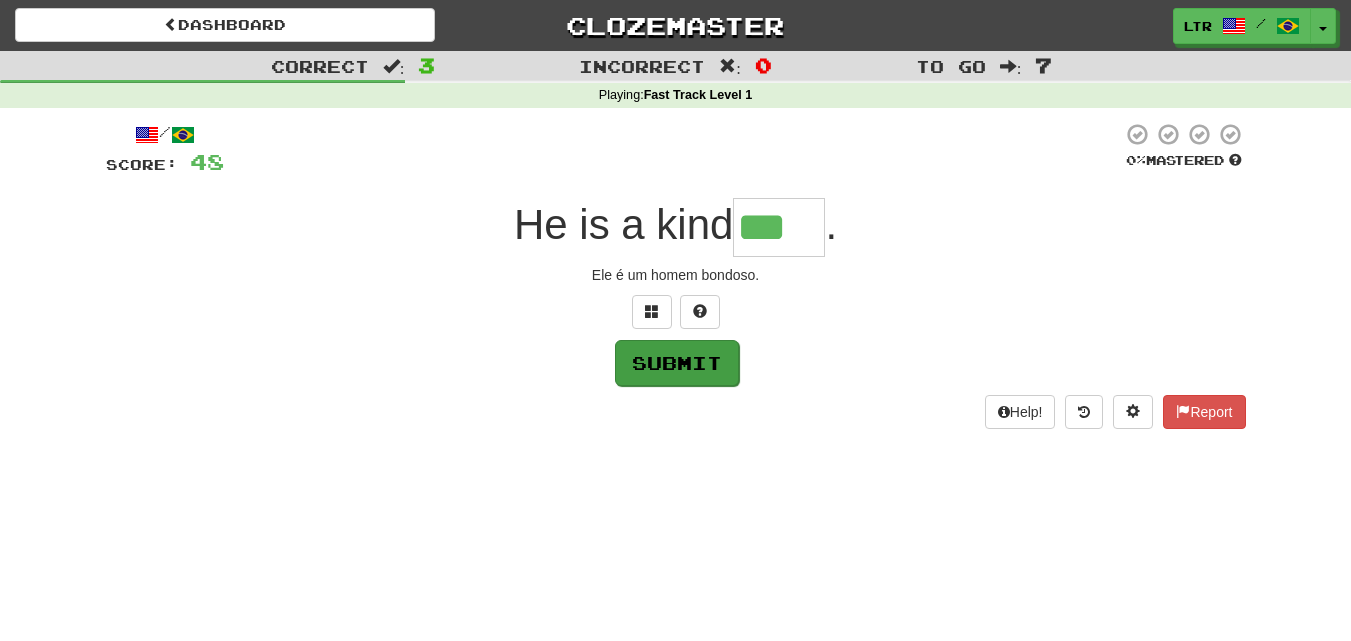 type on "***" 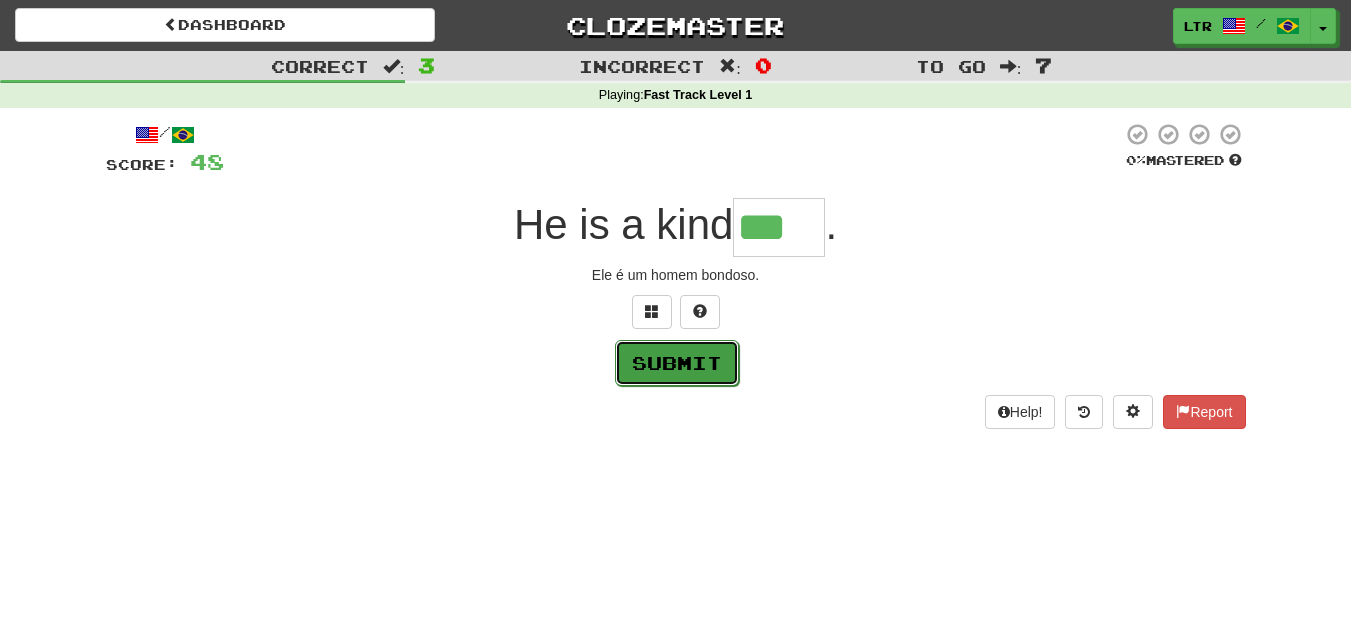 click on "Submit" at bounding box center [677, 363] 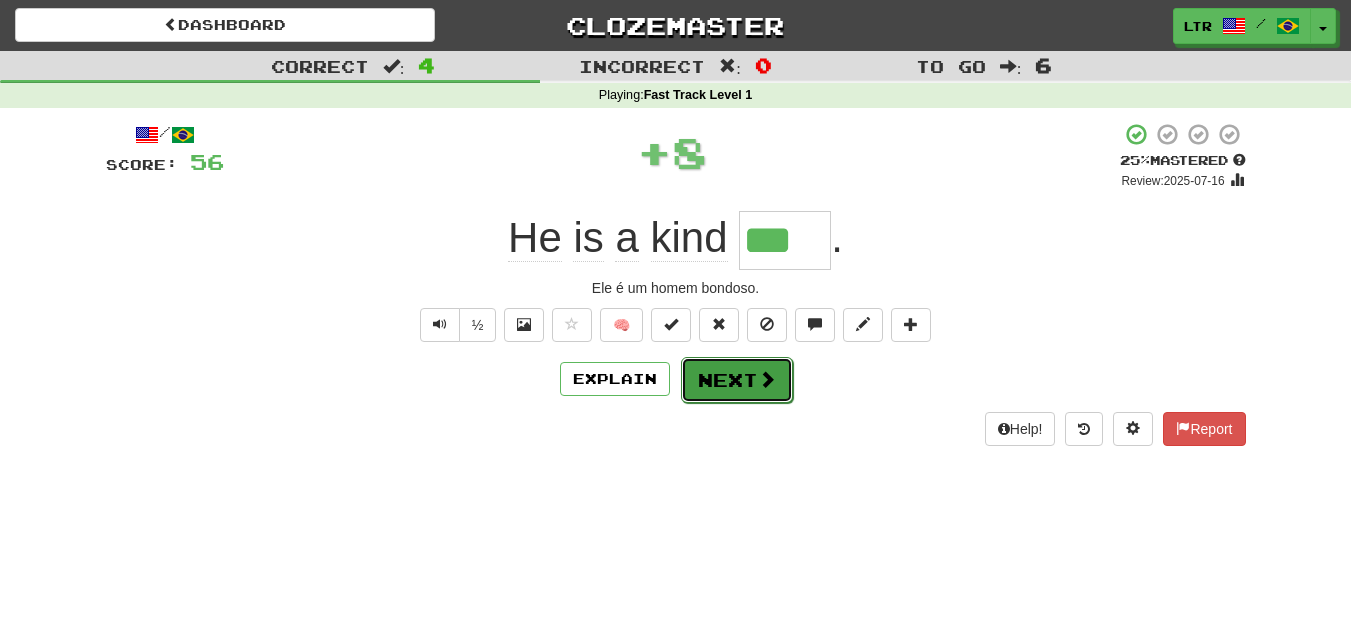 click at bounding box center (767, 379) 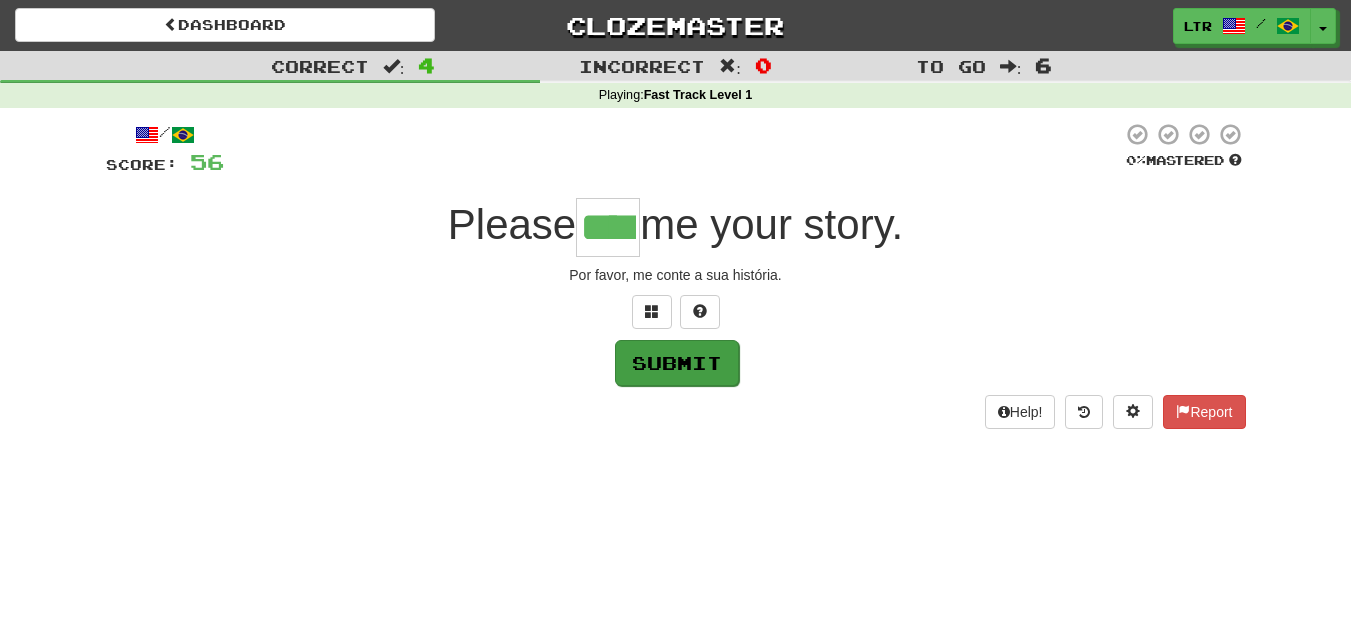 type on "****" 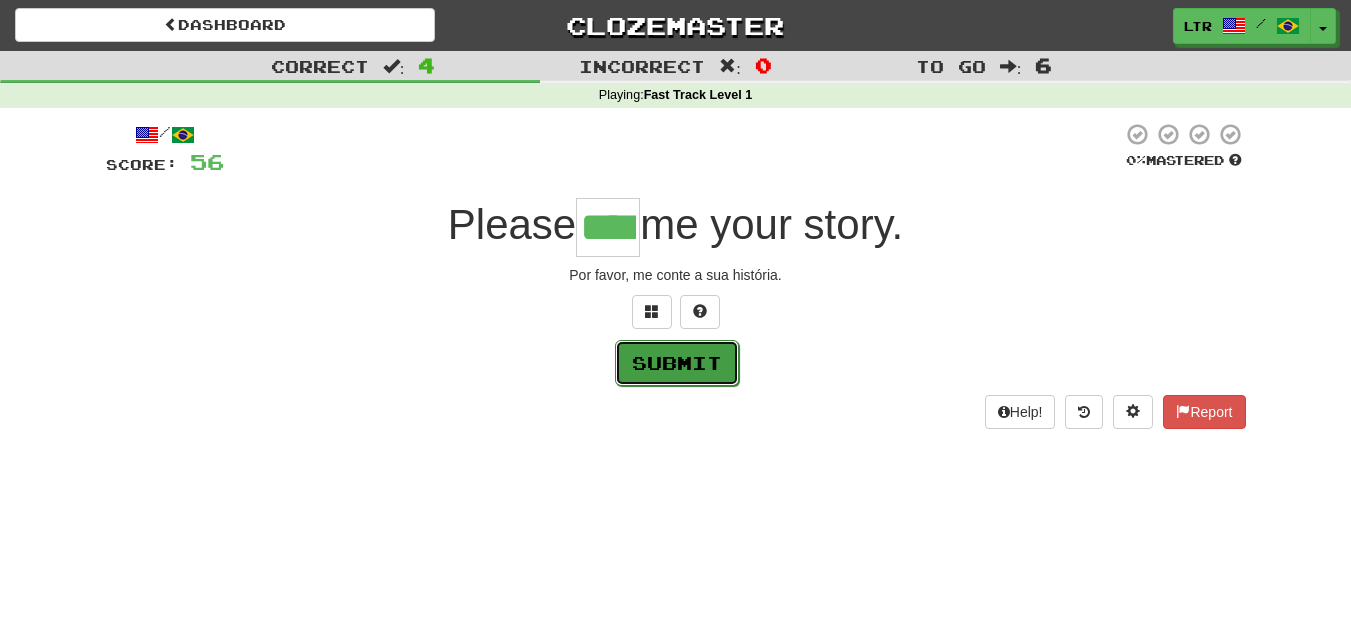 click on "Submit" at bounding box center [677, 363] 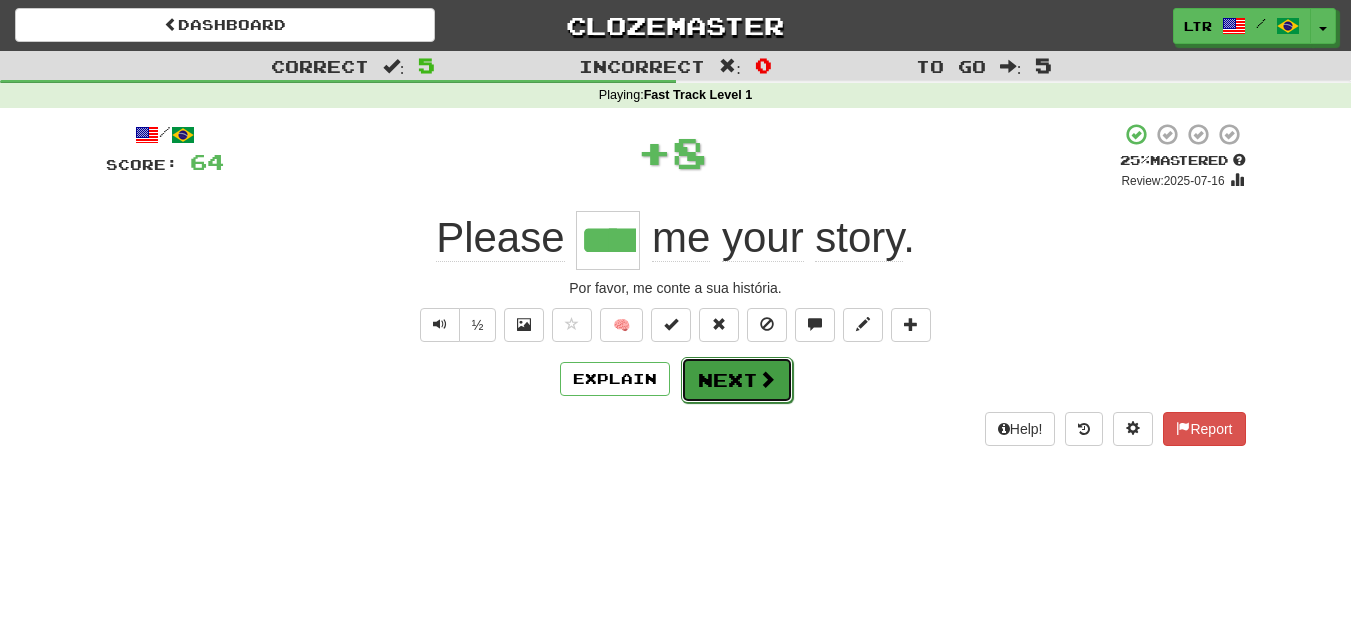 click on "Next" at bounding box center (737, 380) 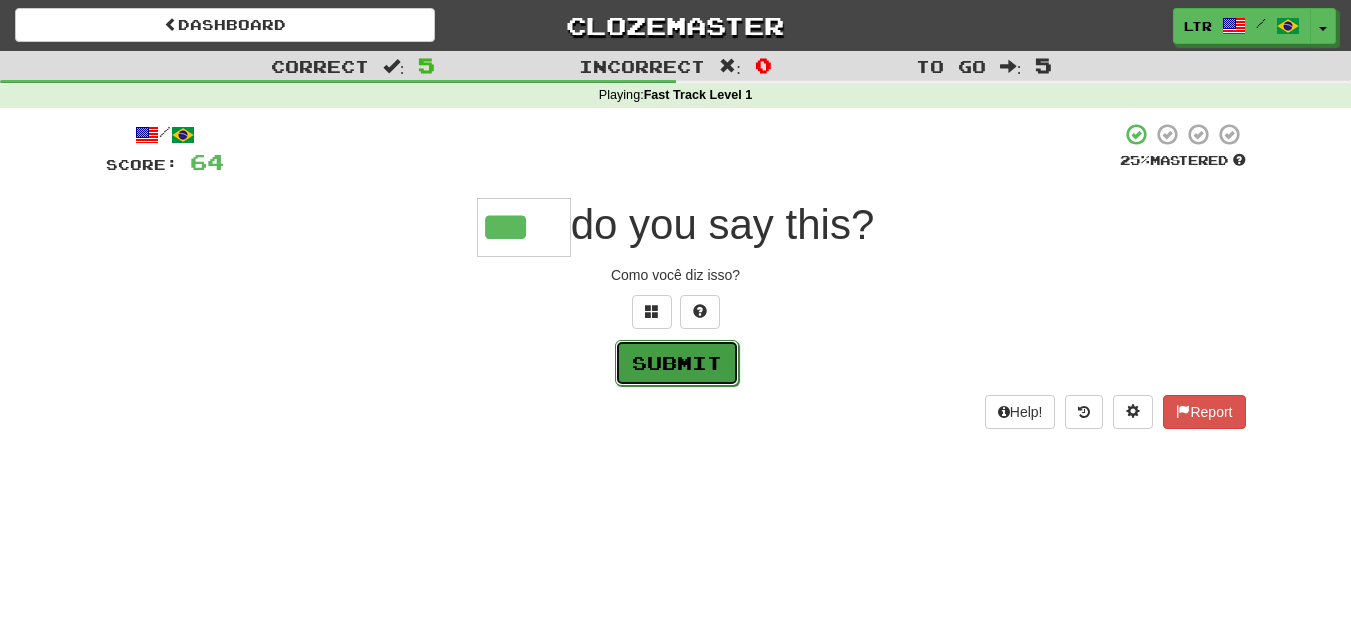 click on "Submit" at bounding box center (677, 363) 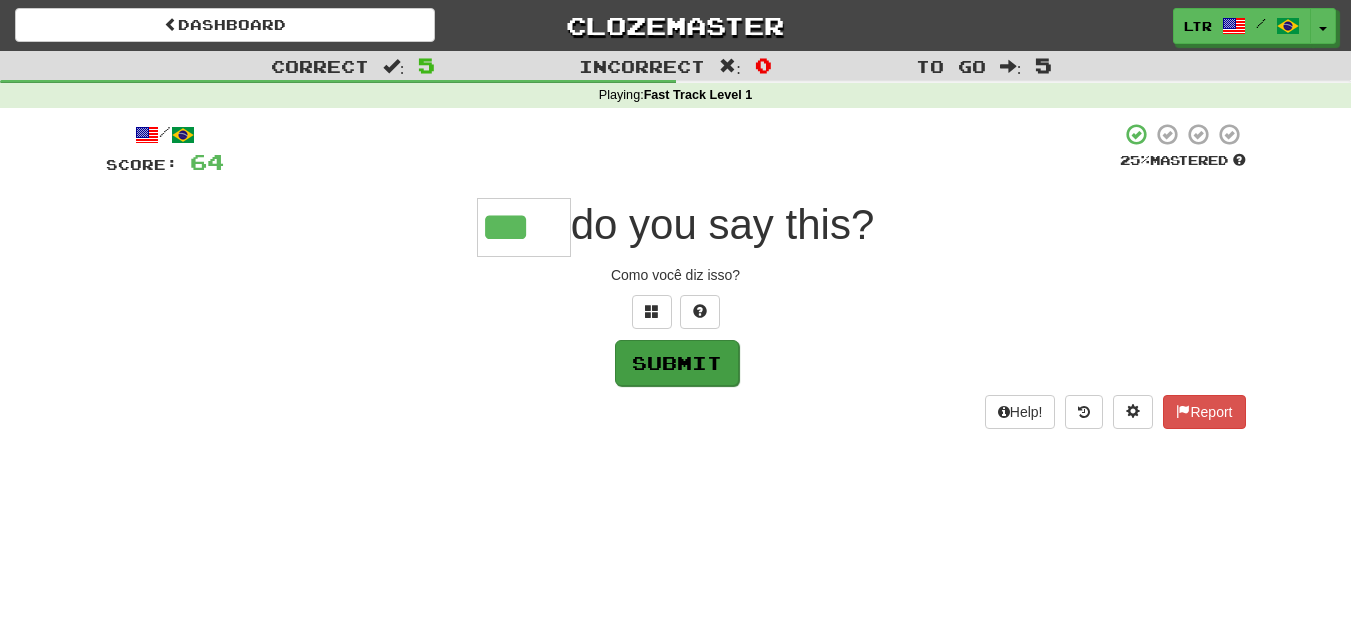 type on "***" 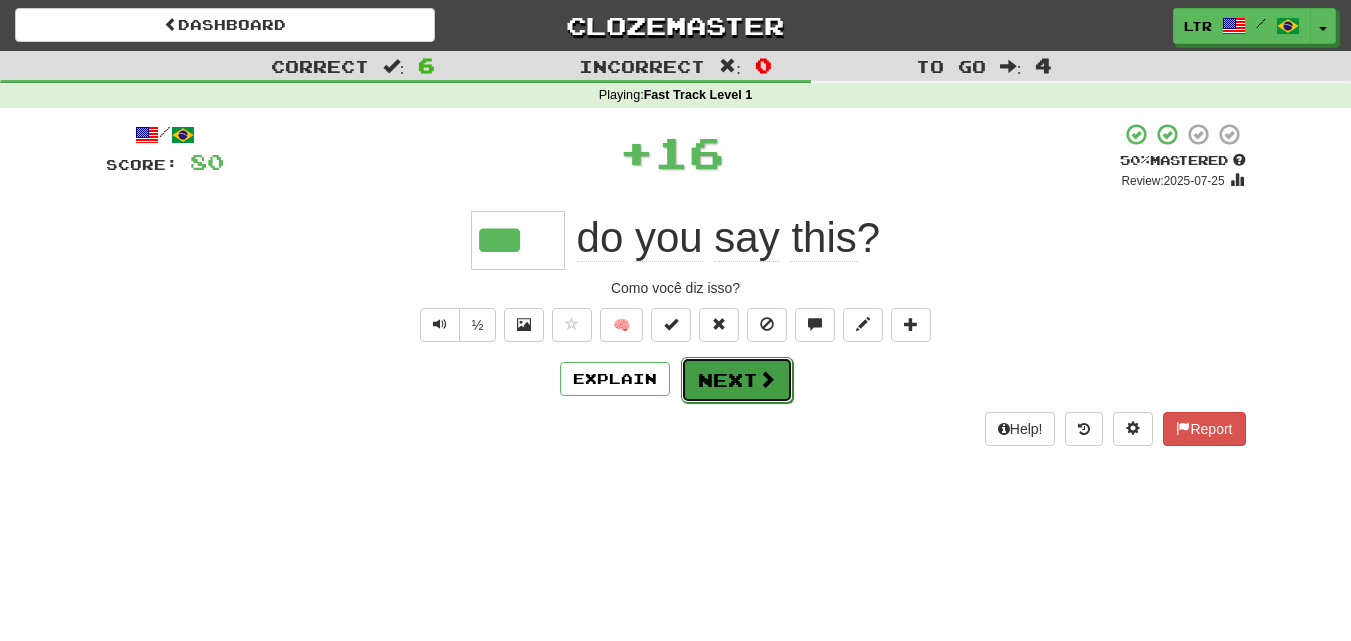 click at bounding box center (767, 379) 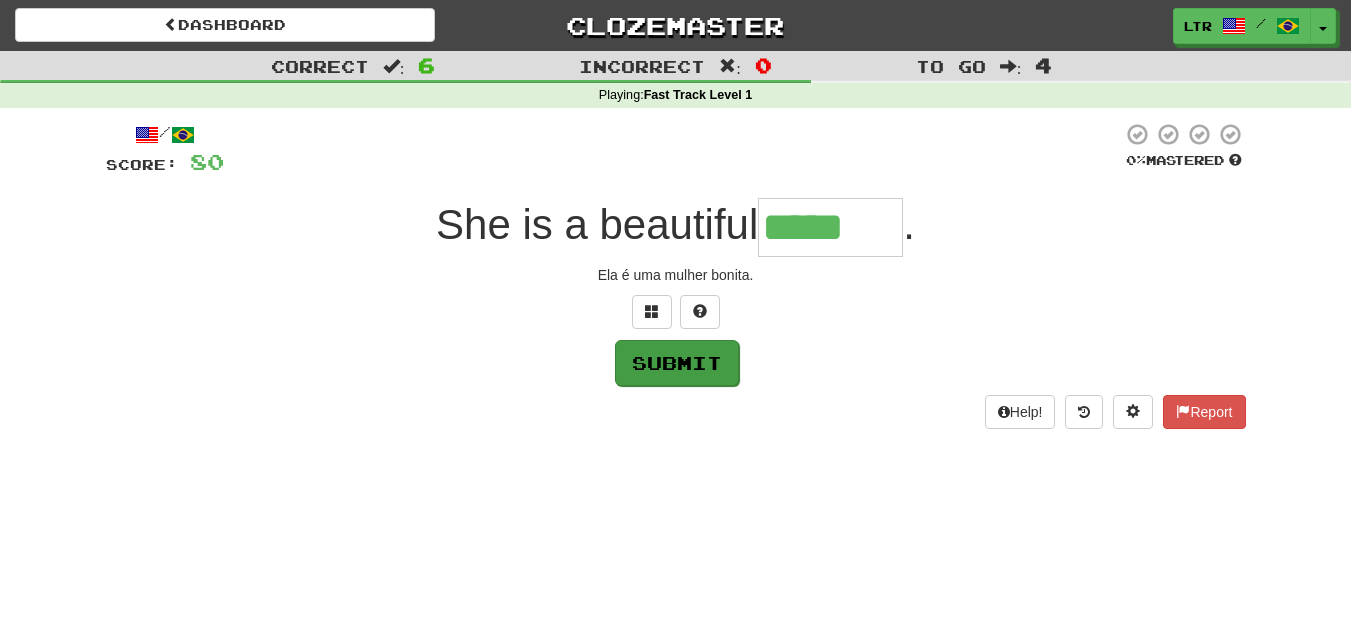 type on "*****" 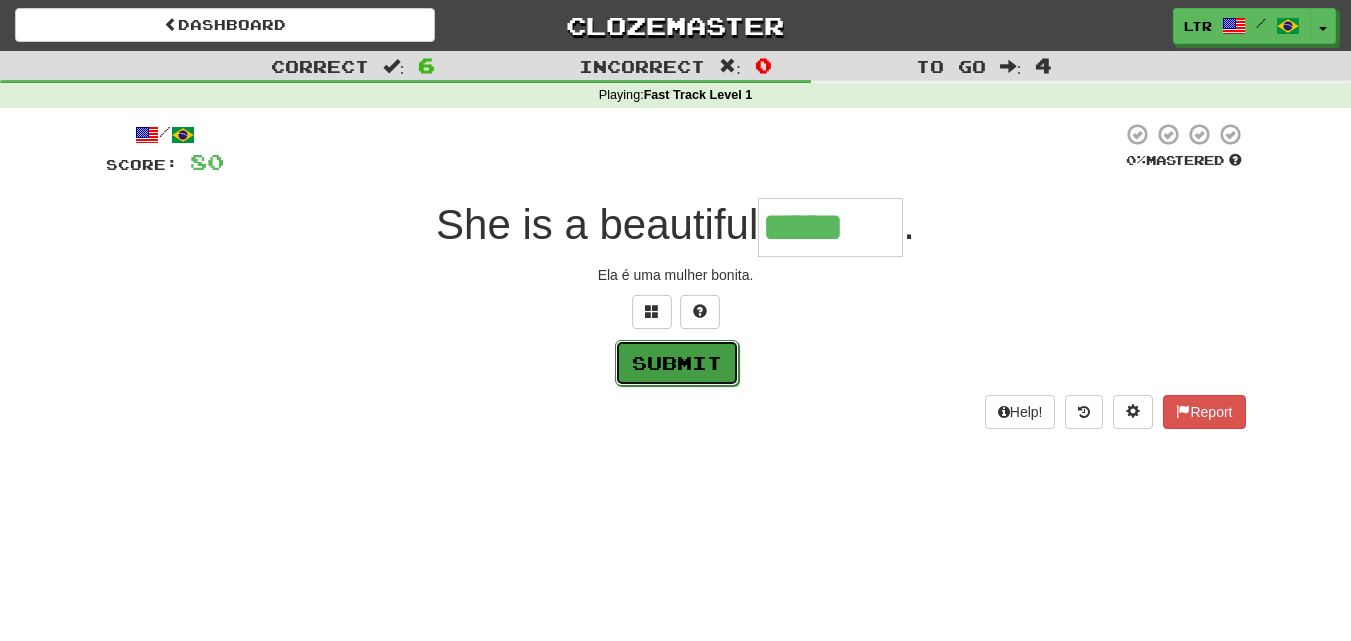 click on "Submit" at bounding box center (677, 363) 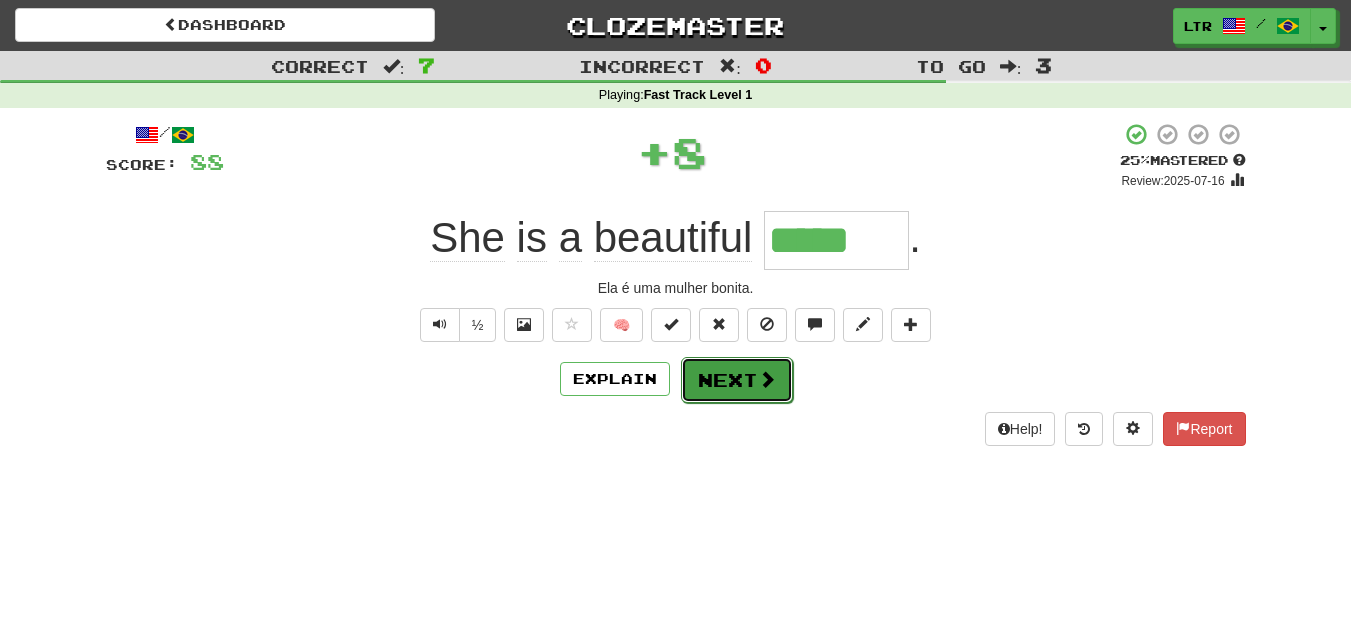 click on "Next" at bounding box center (737, 380) 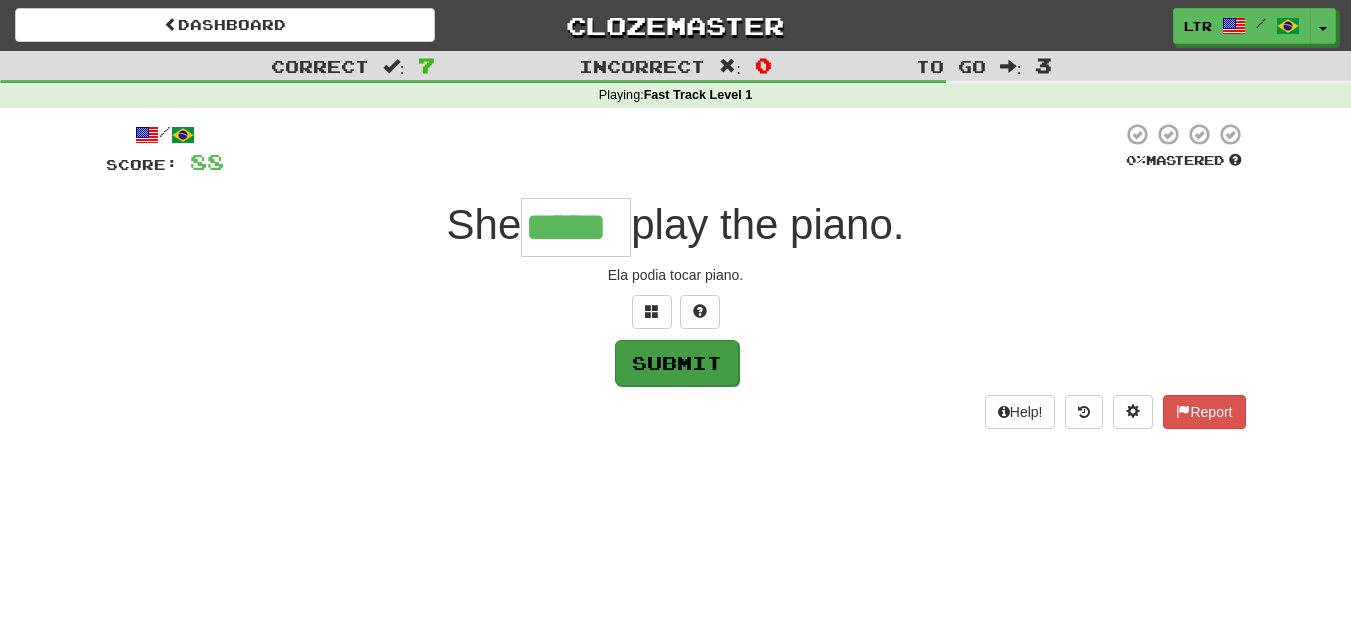 type on "*****" 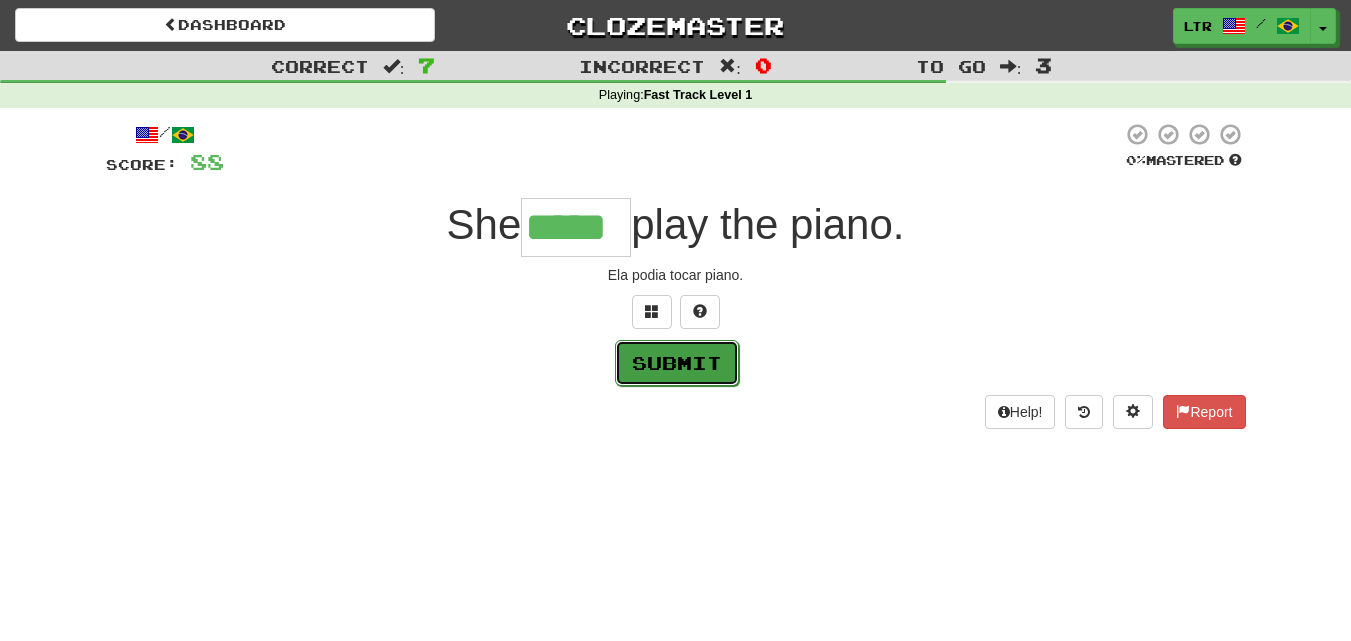 click on "Submit" at bounding box center (677, 363) 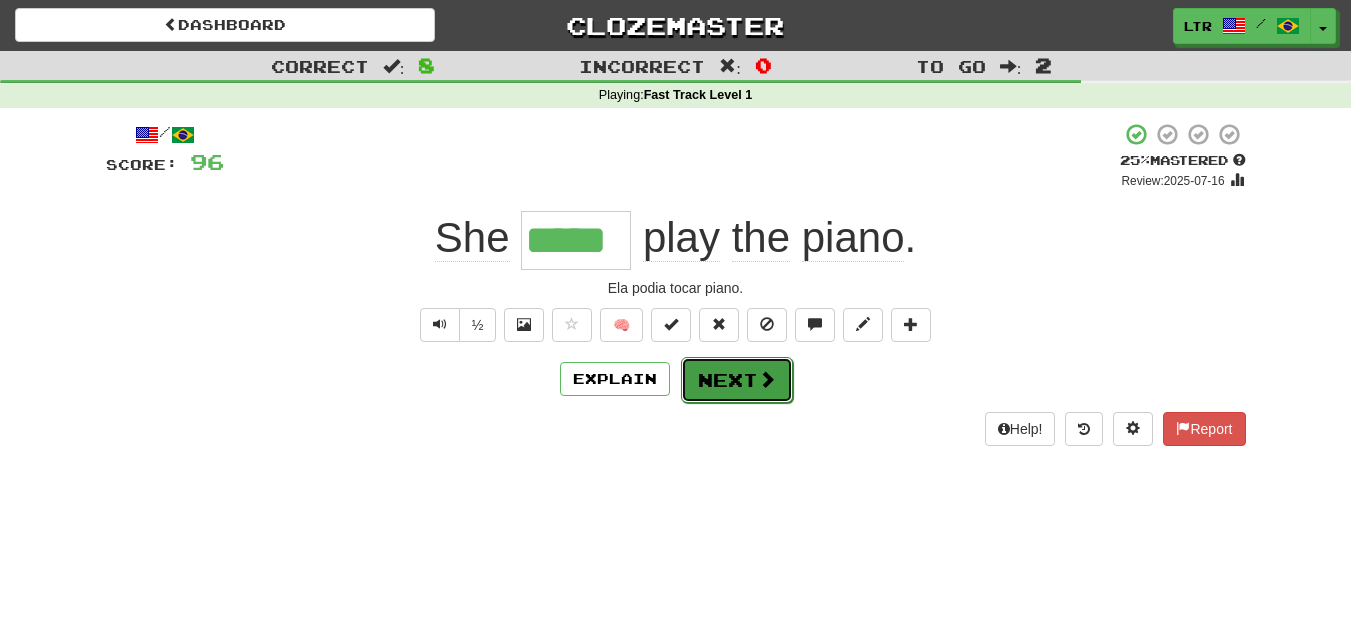 click on "Next" at bounding box center (737, 380) 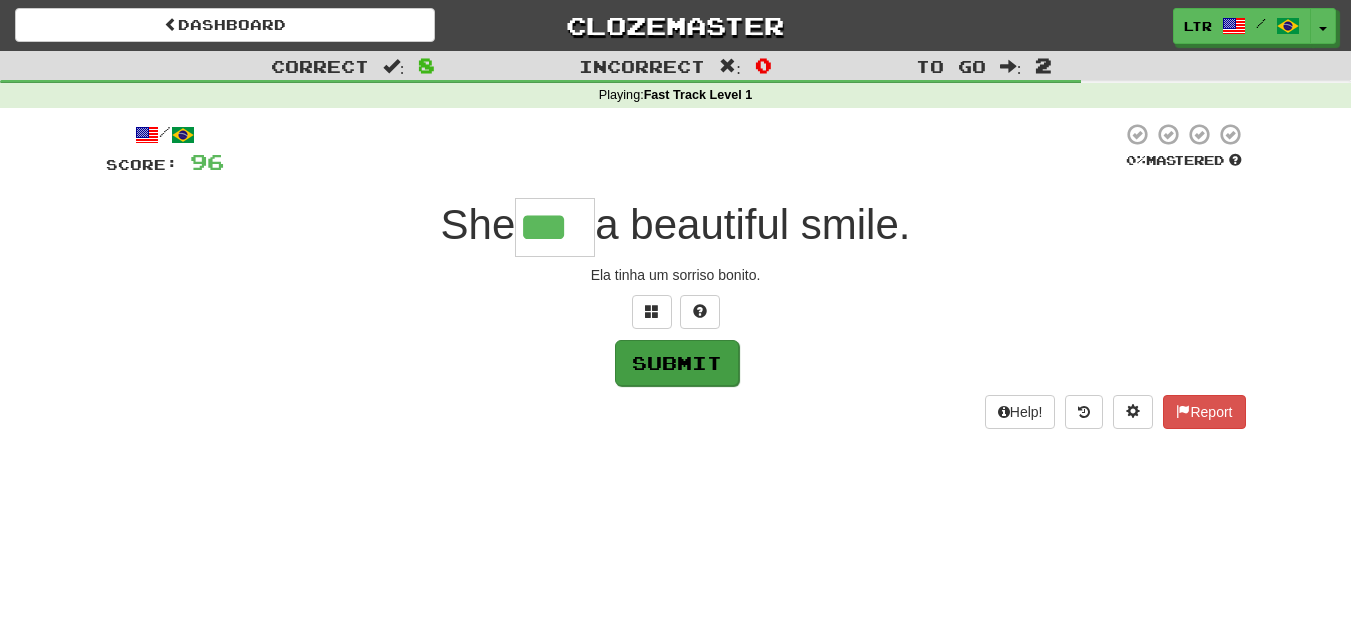 type on "***" 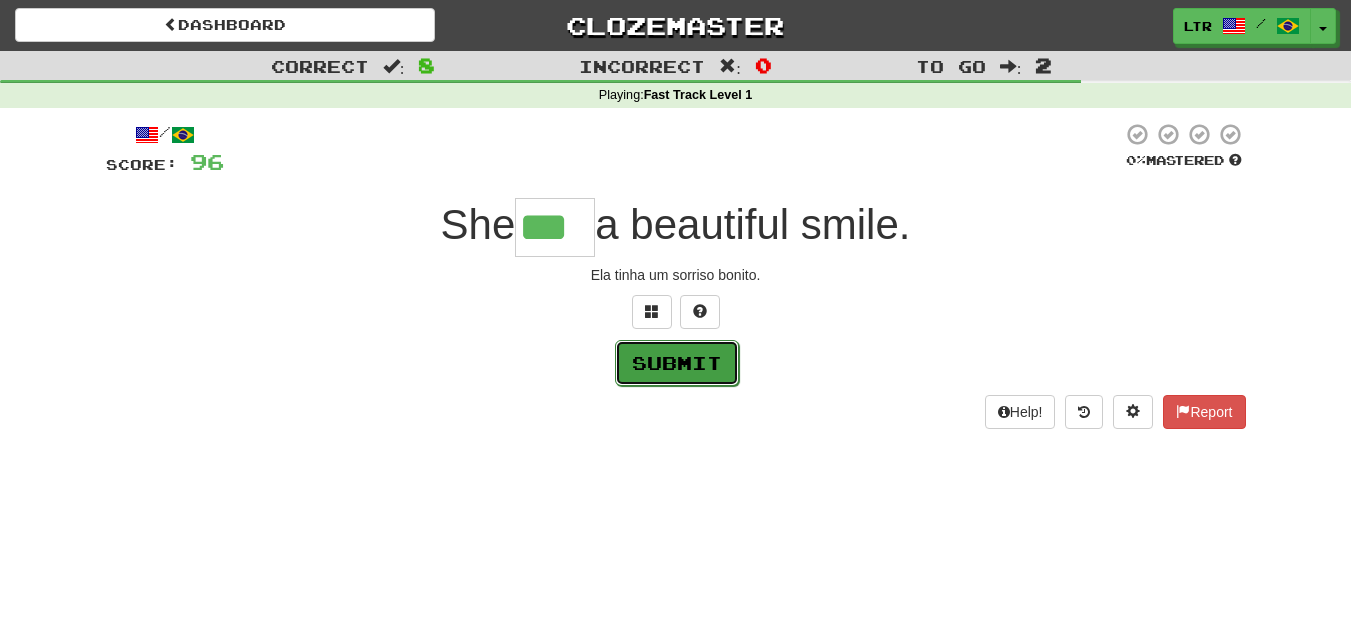 click on "Submit" at bounding box center [677, 363] 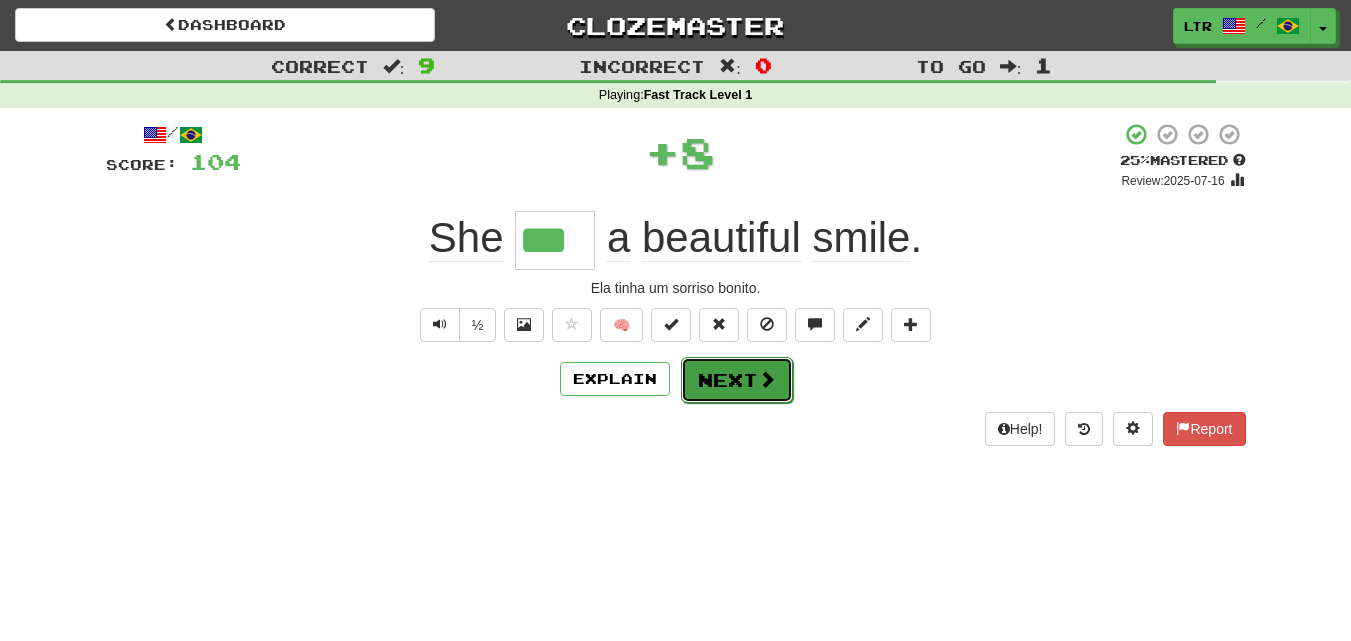 click on "Next" at bounding box center (737, 380) 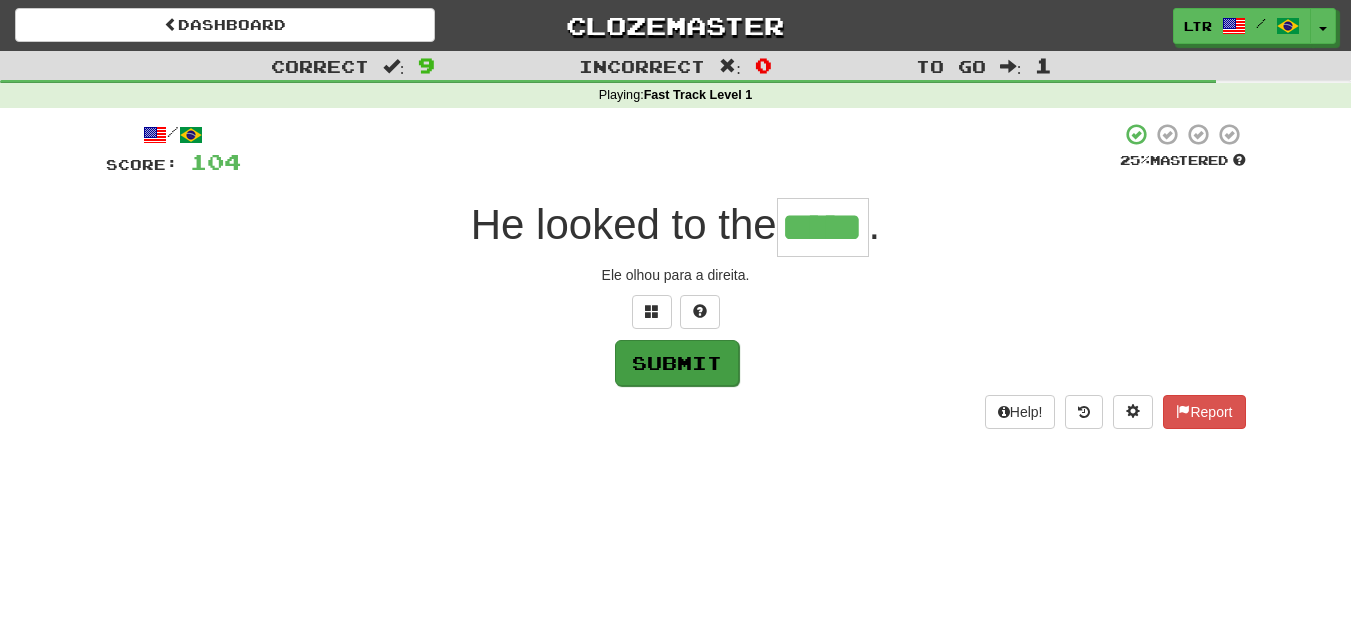 type on "*****" 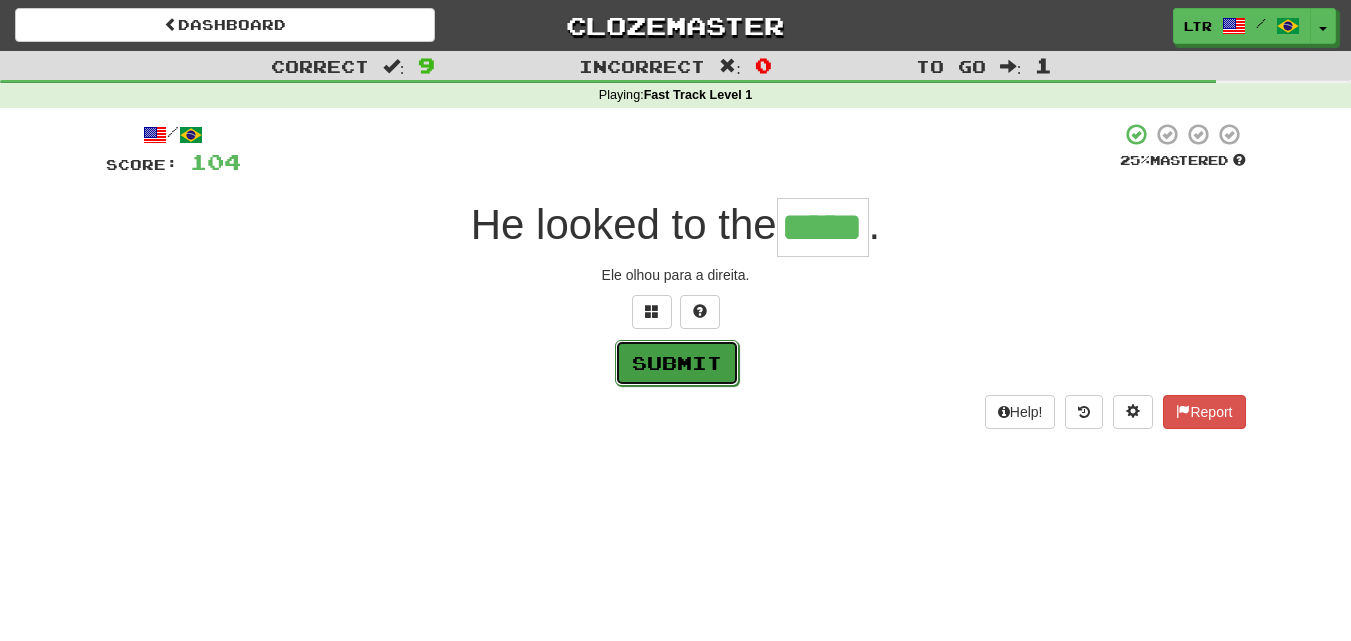 click on "Submit" at bounding box center (677, 363) 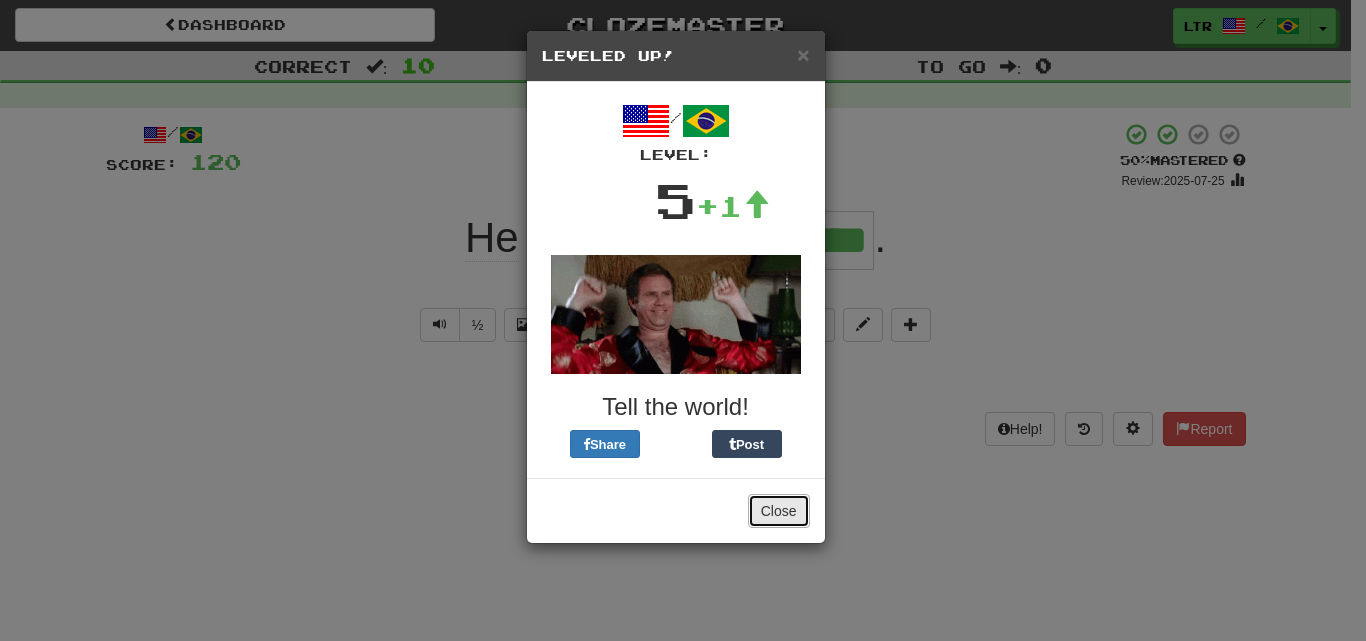 click on "Close" at bounding box center [779, 511] 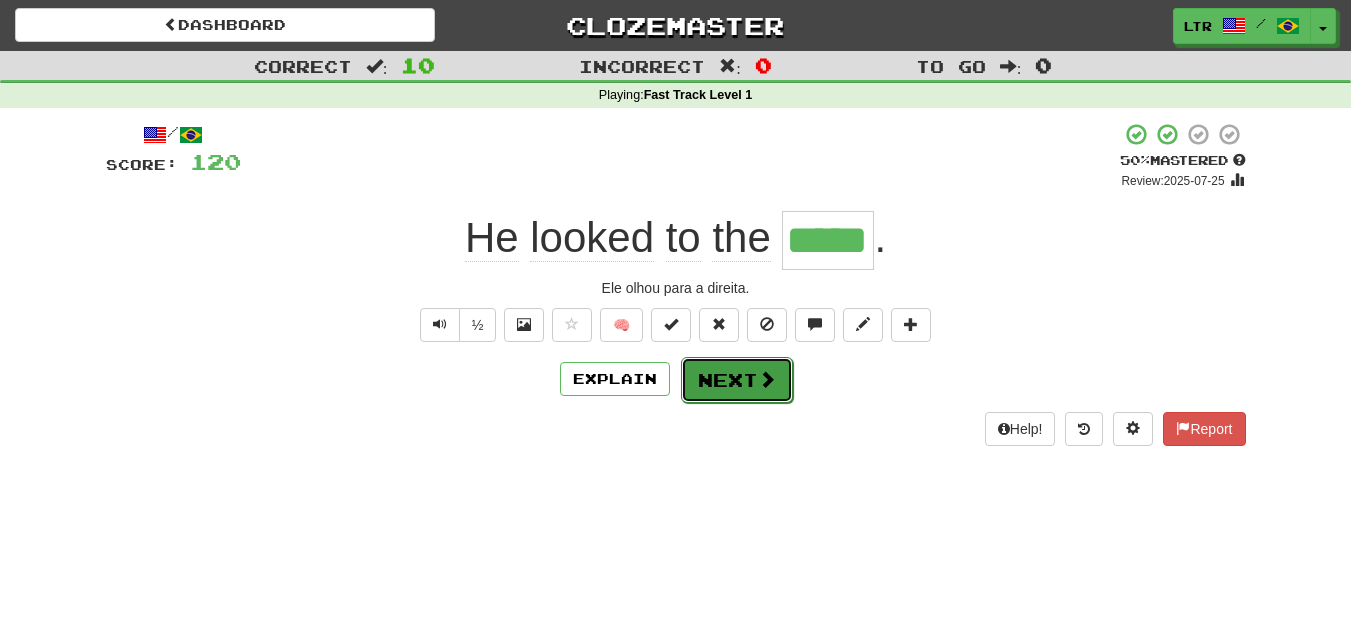 click on "Next" at bounding box center [737, 380] 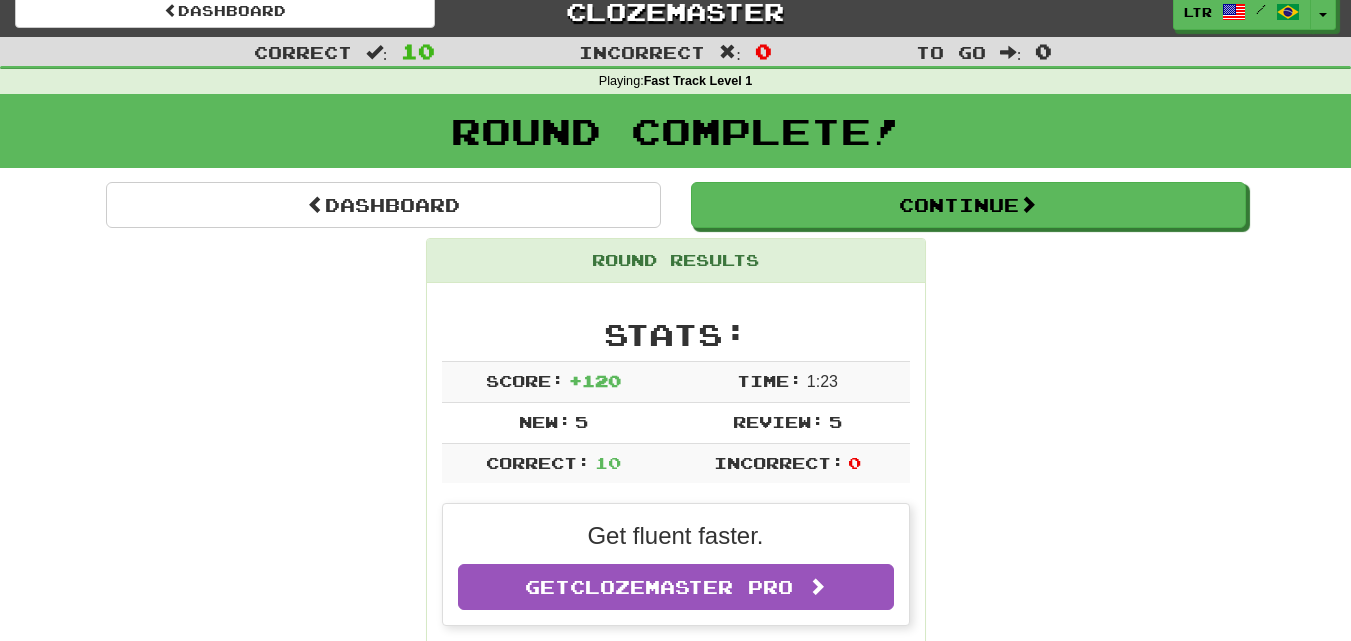 scroll, scrollTop: 0, scrollLeft: 0, axis: both 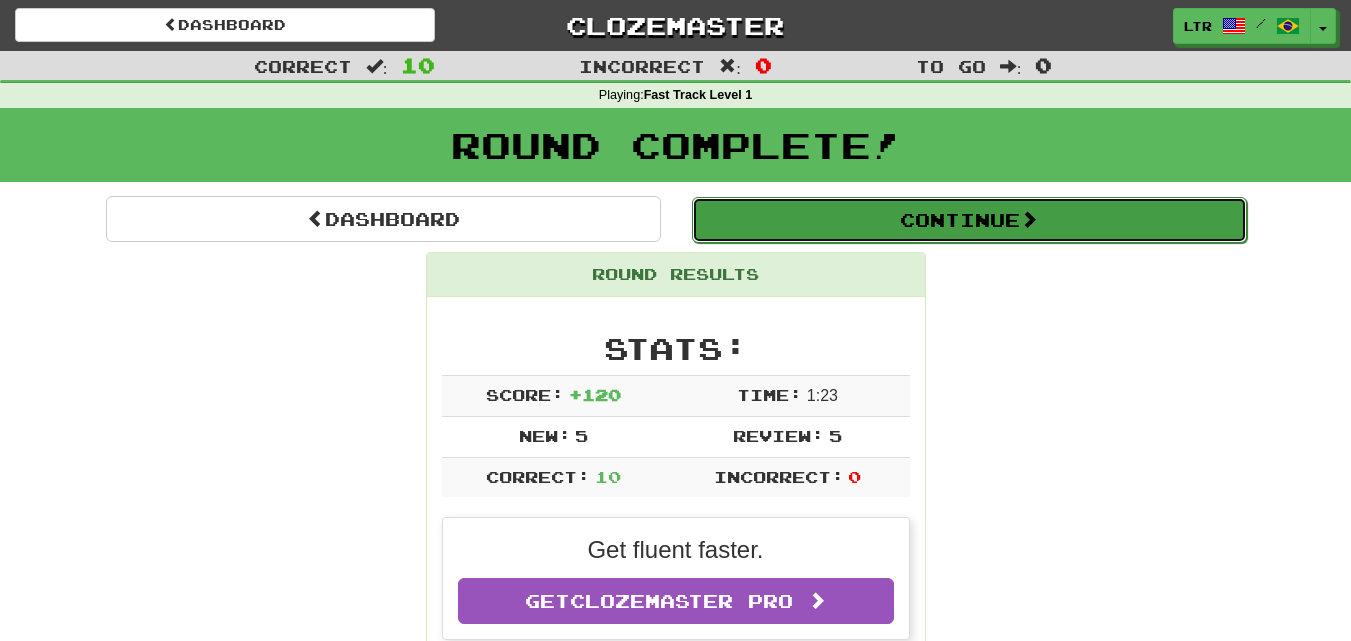 click on "Continue" at bounding box center [969, 220] 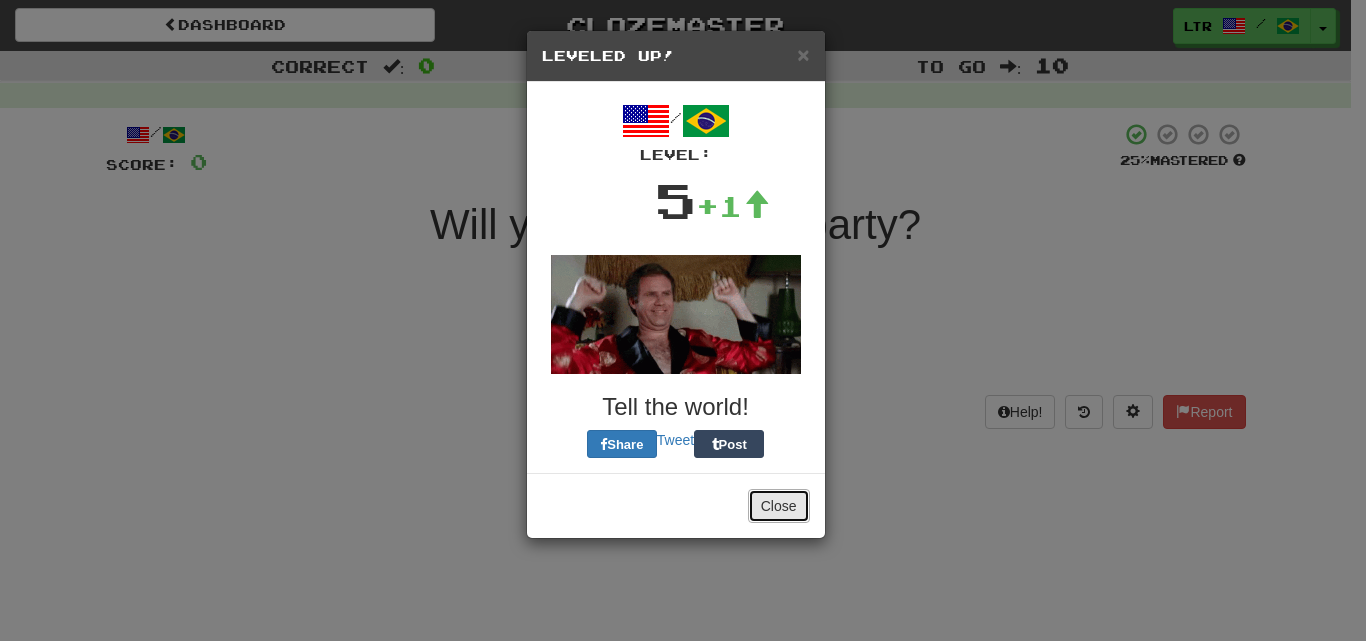 click on "Close" at bounding box center [779, 506] 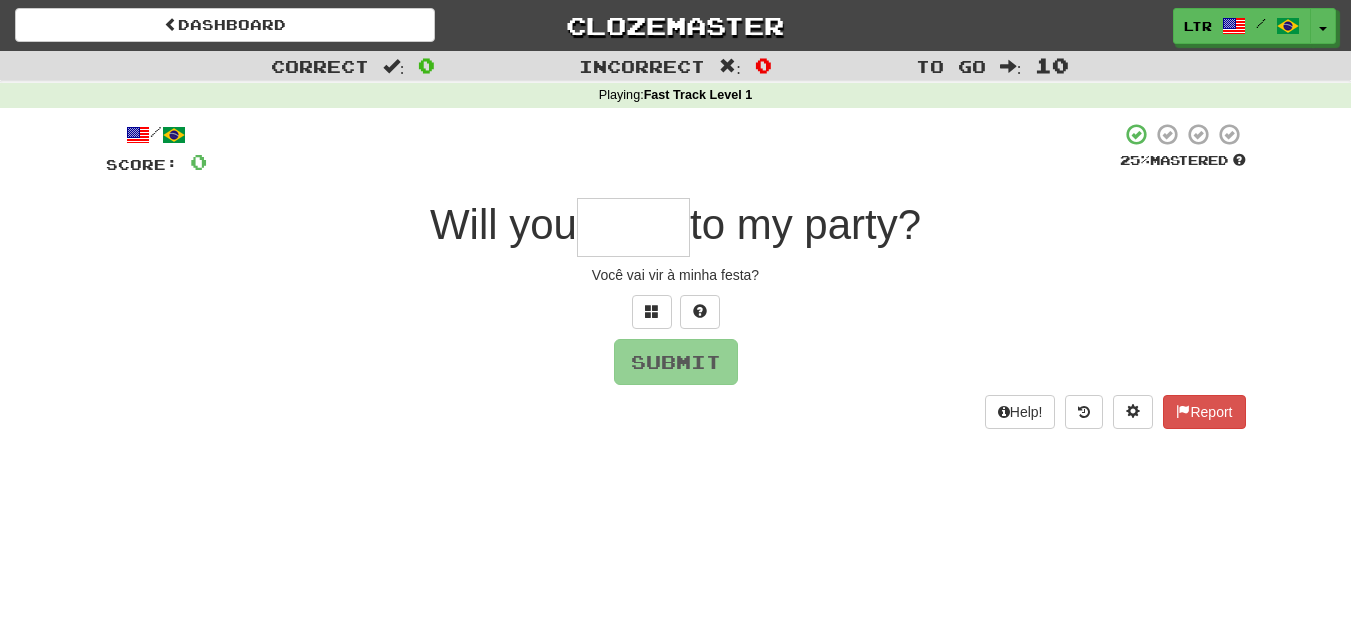 click at bounding box center [633, 227] 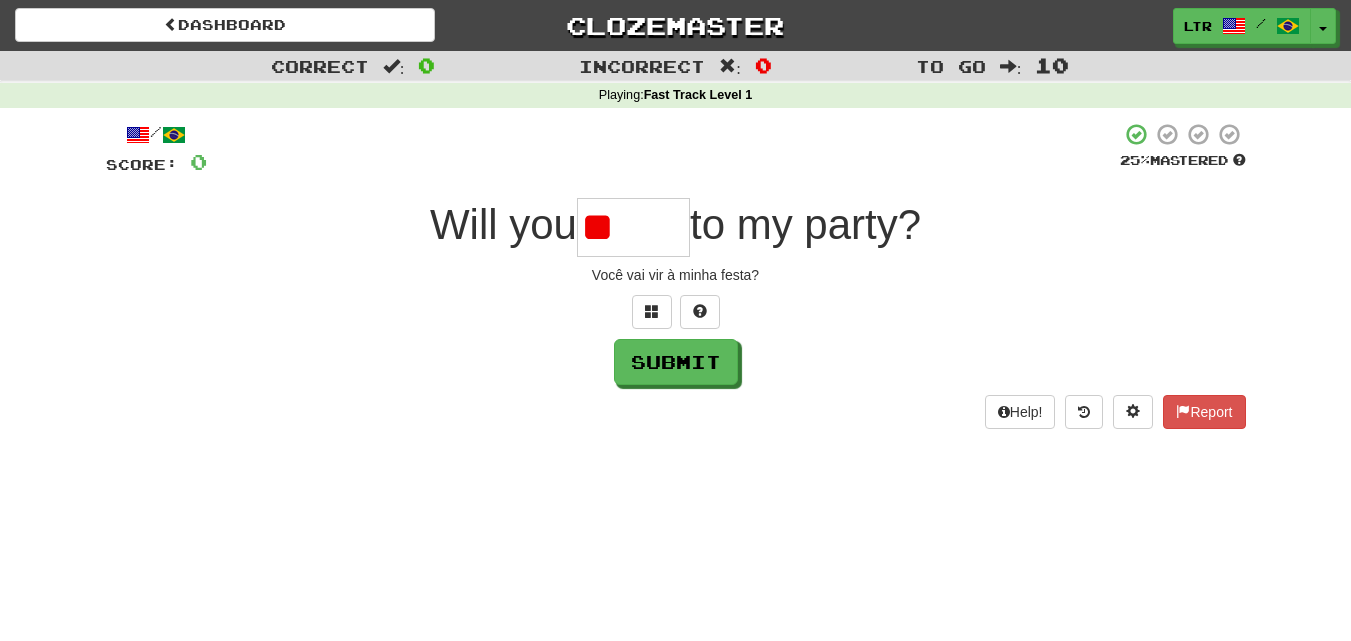 type on "*" 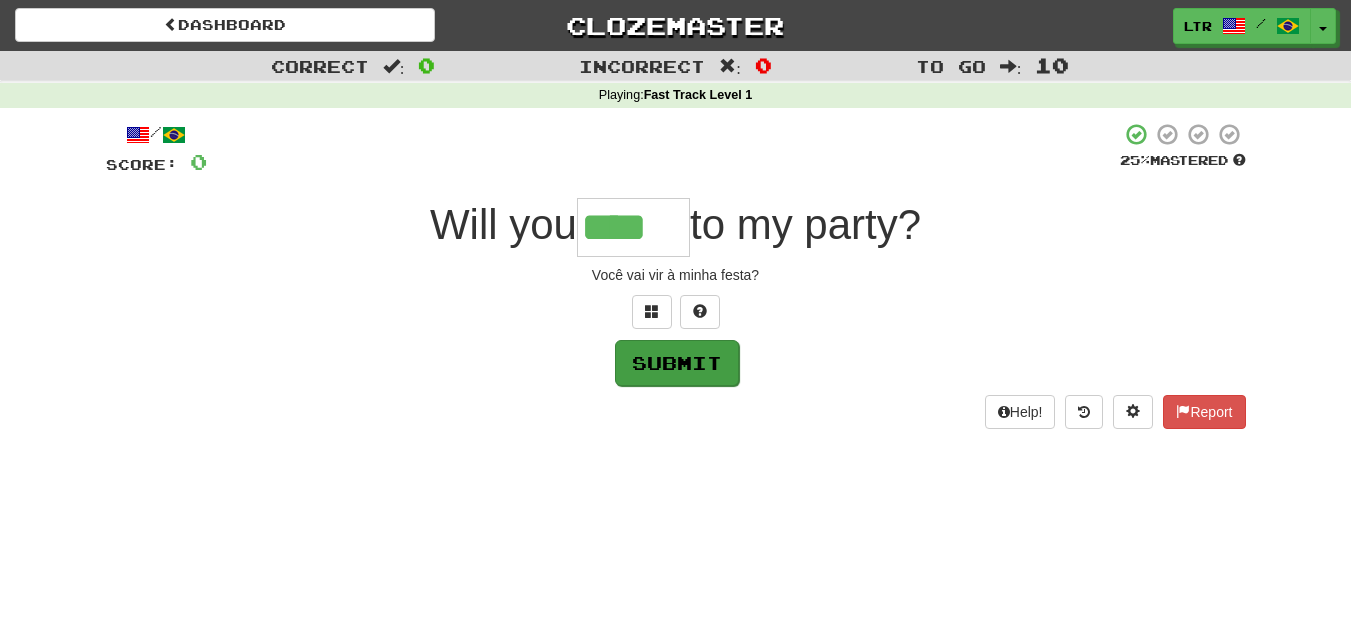 type on "****" 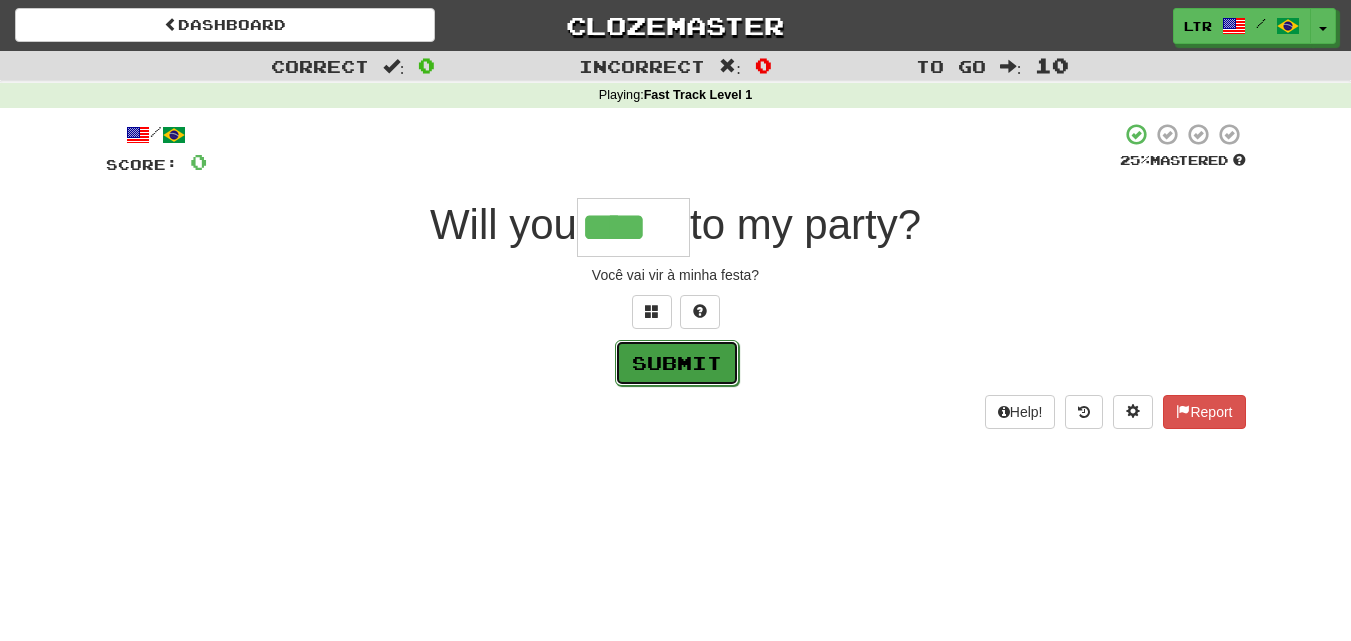 click on "Submit" at bounding box center (677, 363) 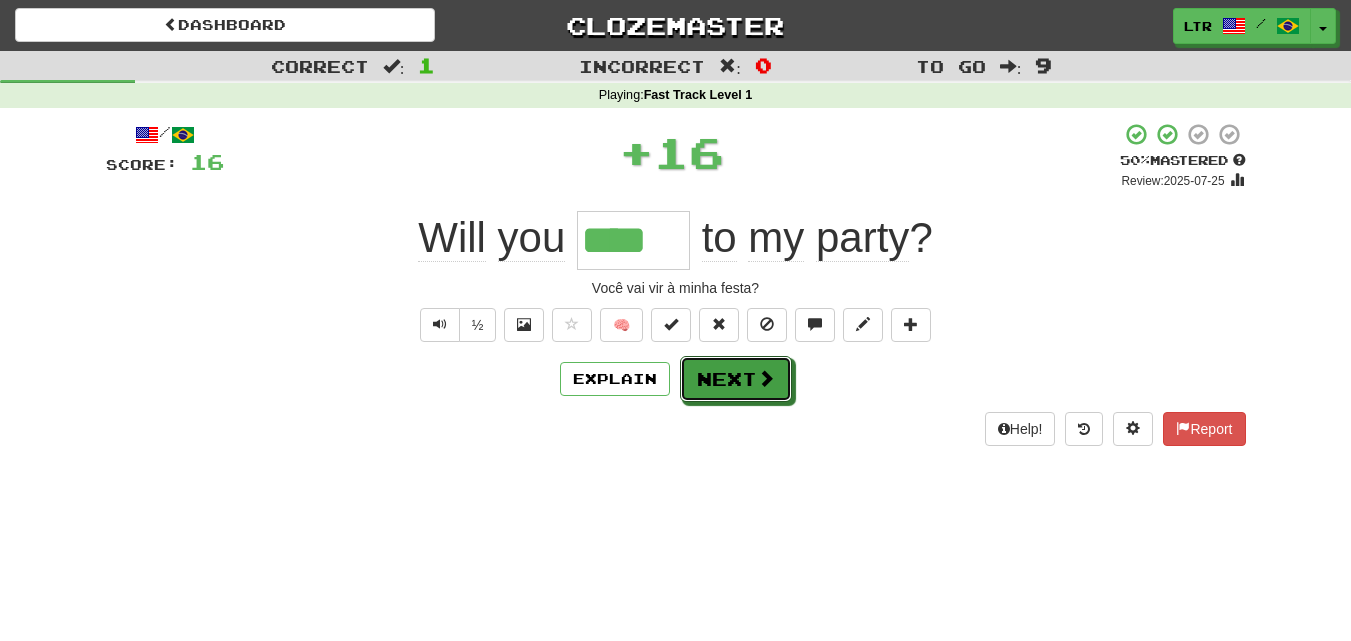 click on "Next" at bounding box center [736, 379] 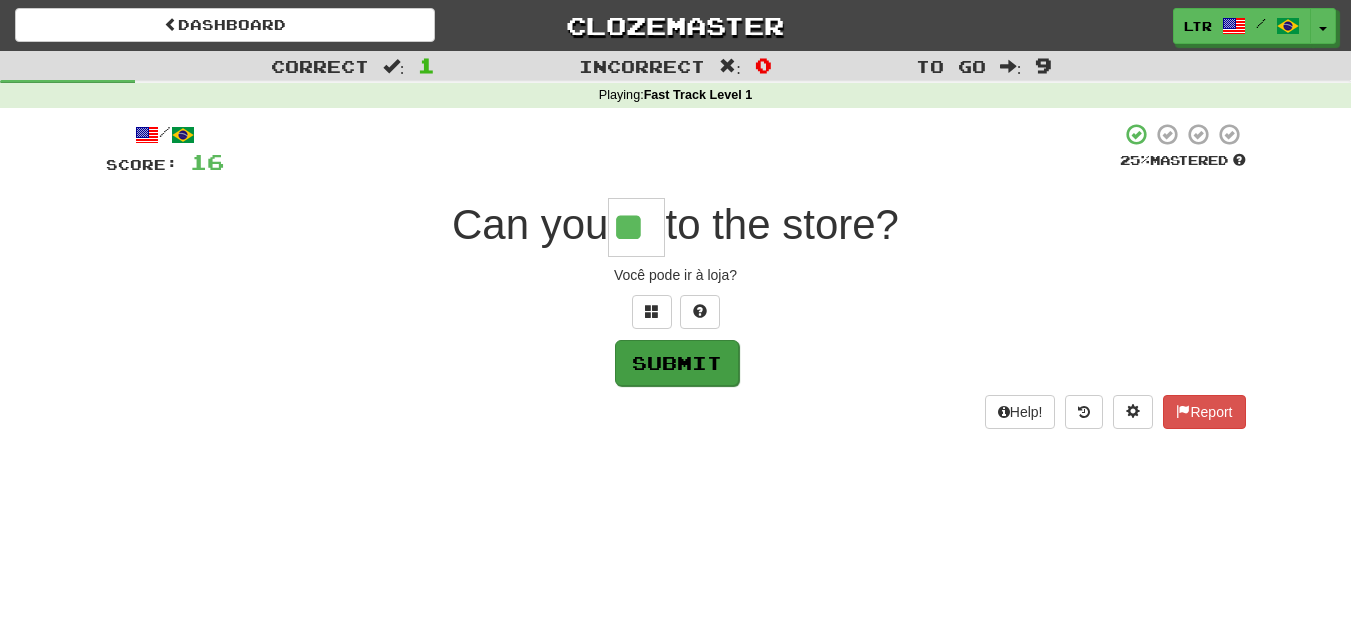 type on "**" 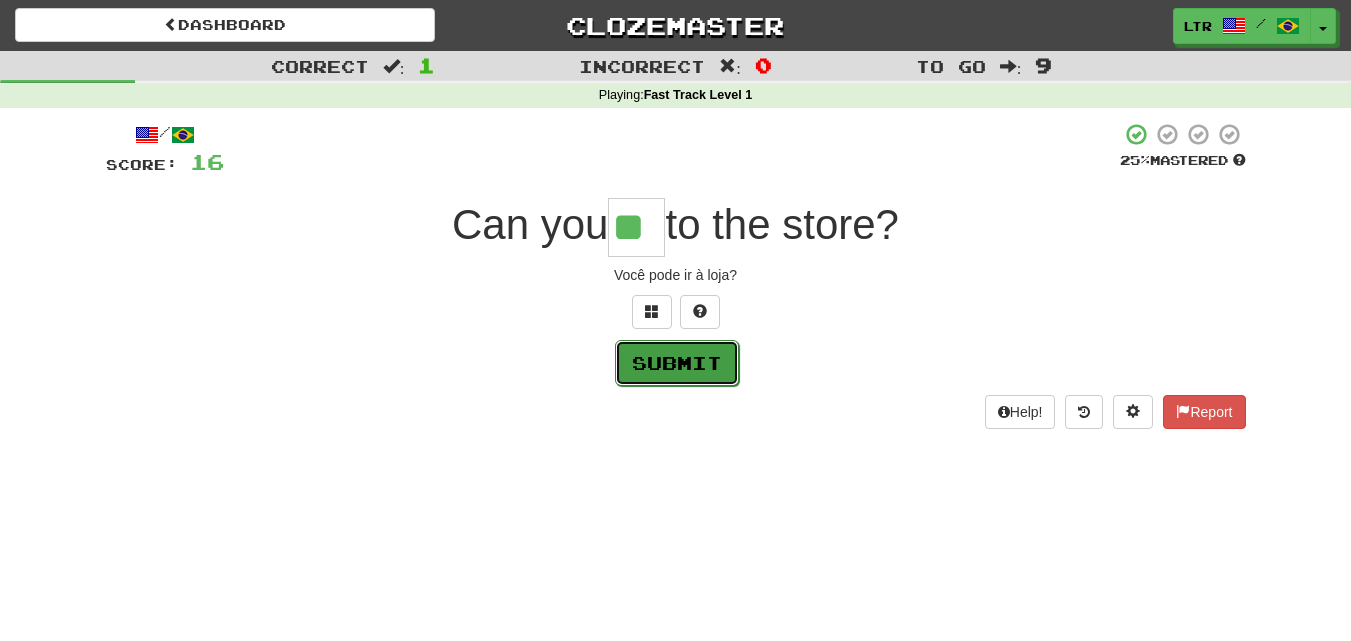 click on "Submit" at bounding box center [677, 363] 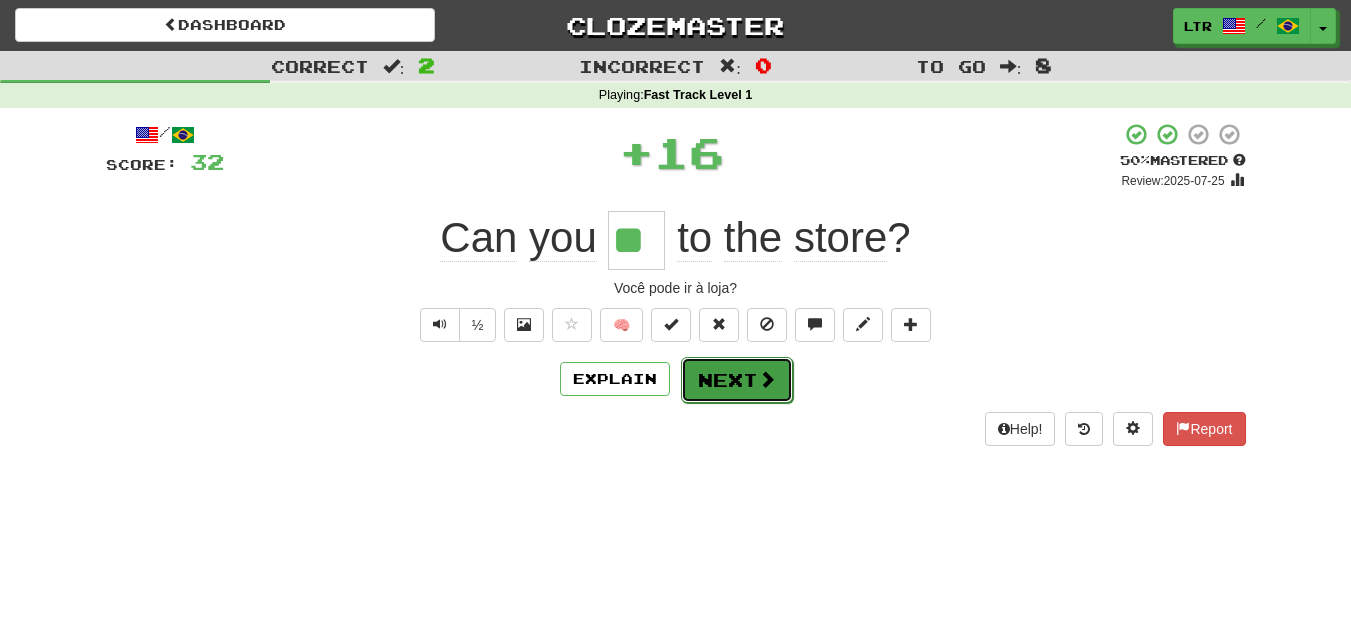click on "Next" at bounding box center [737, 380] 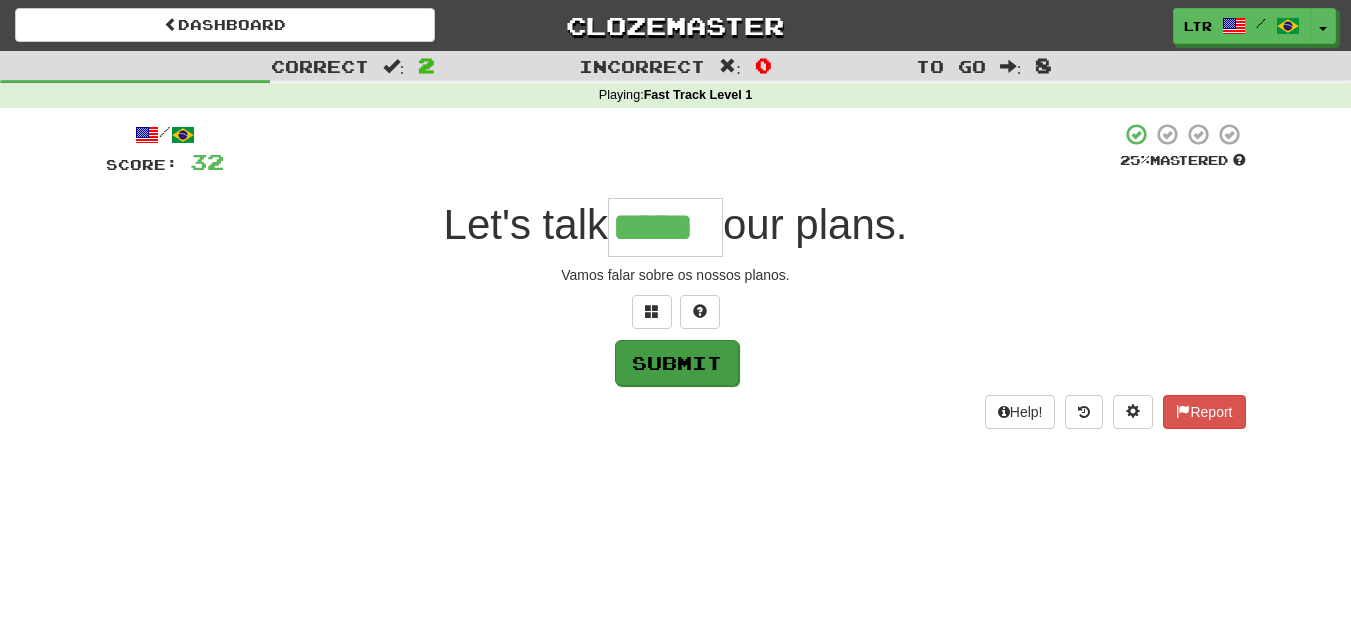 type on "*****" 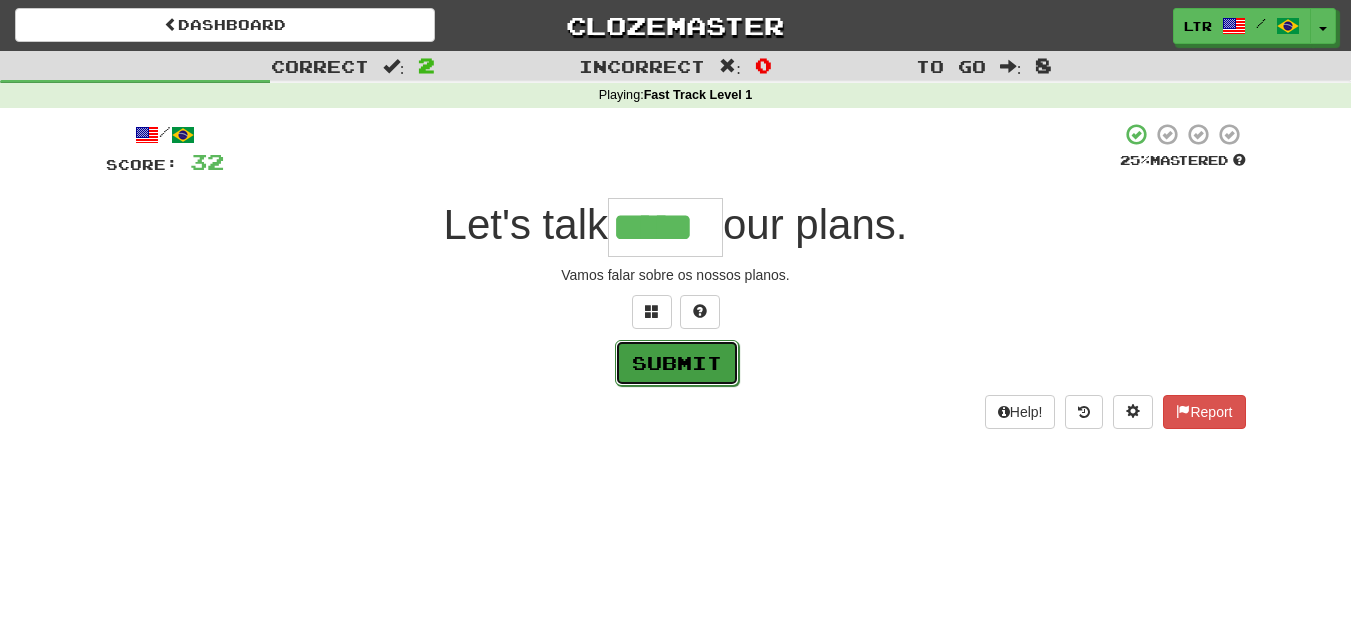 click on "Submit" at bounding box center [677, 363] 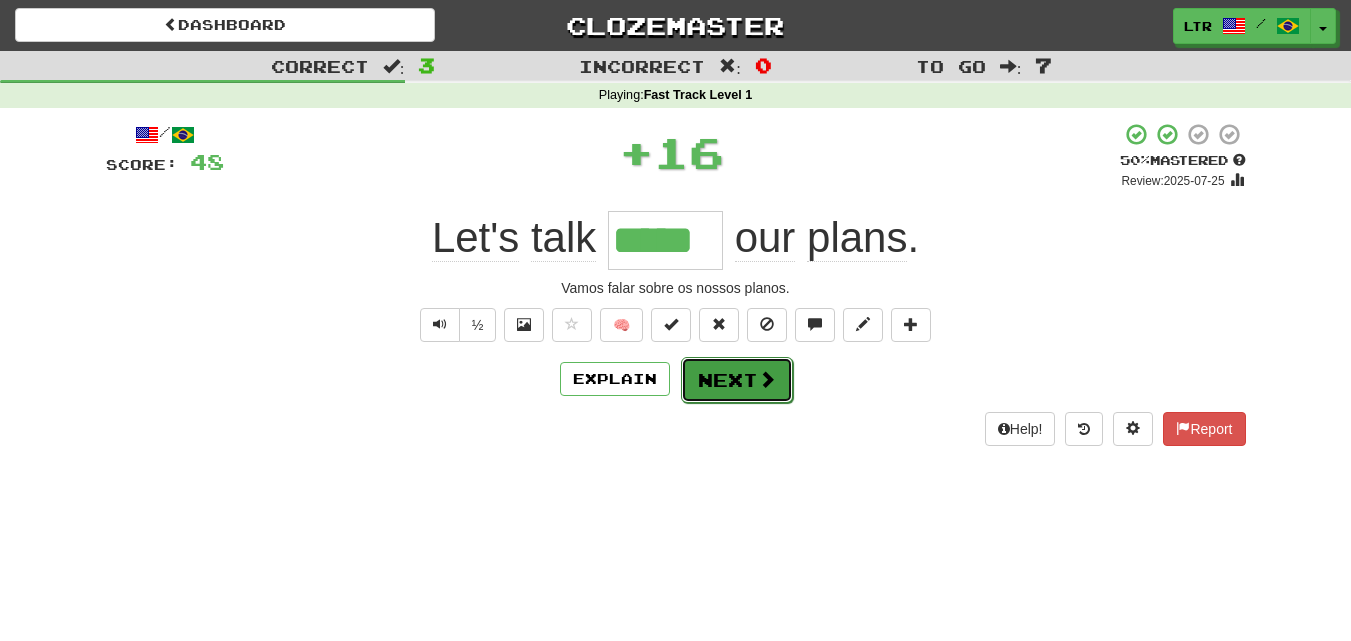 click on "Next" at bounding box center [737, 380] 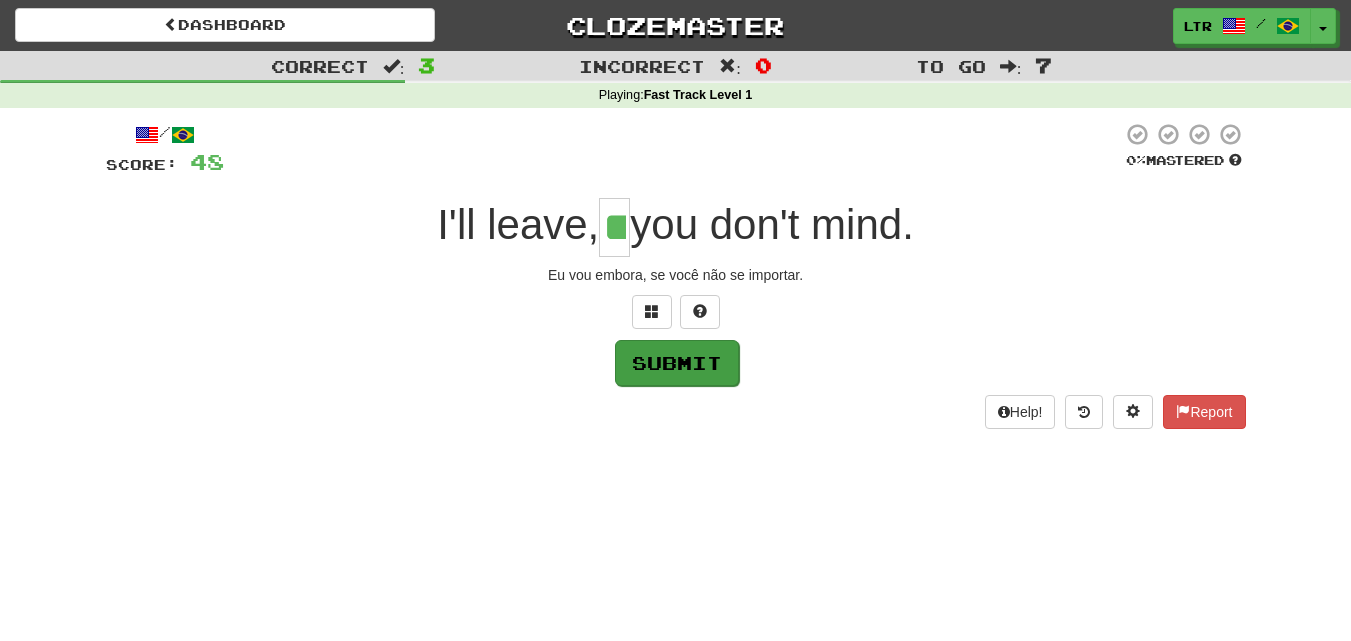 type on "**" 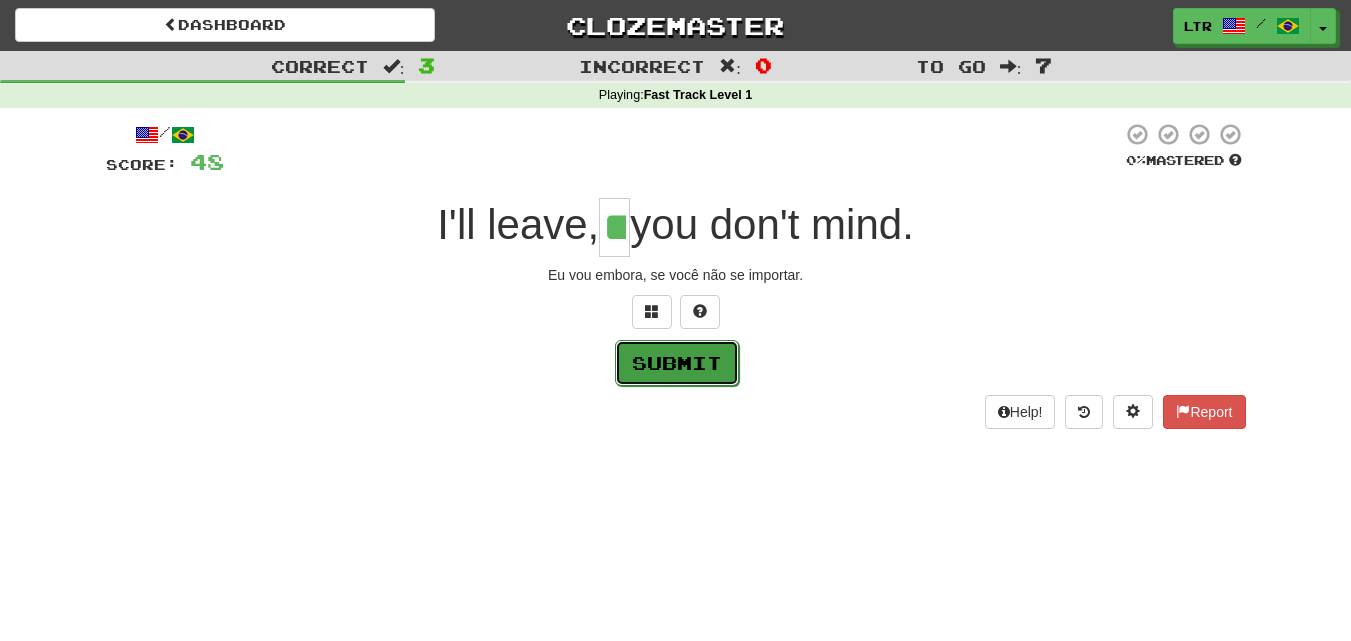 click on "Submit" at bounding box center [677, 363] 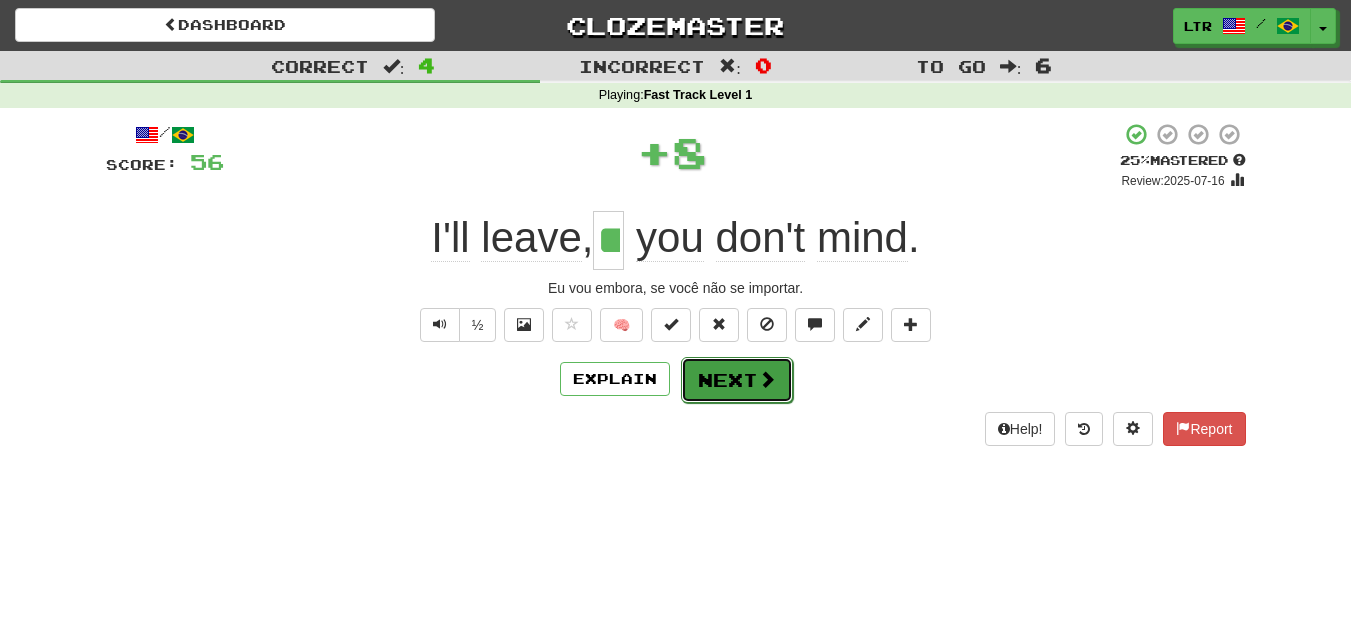 click at bounding box center [767, 379] 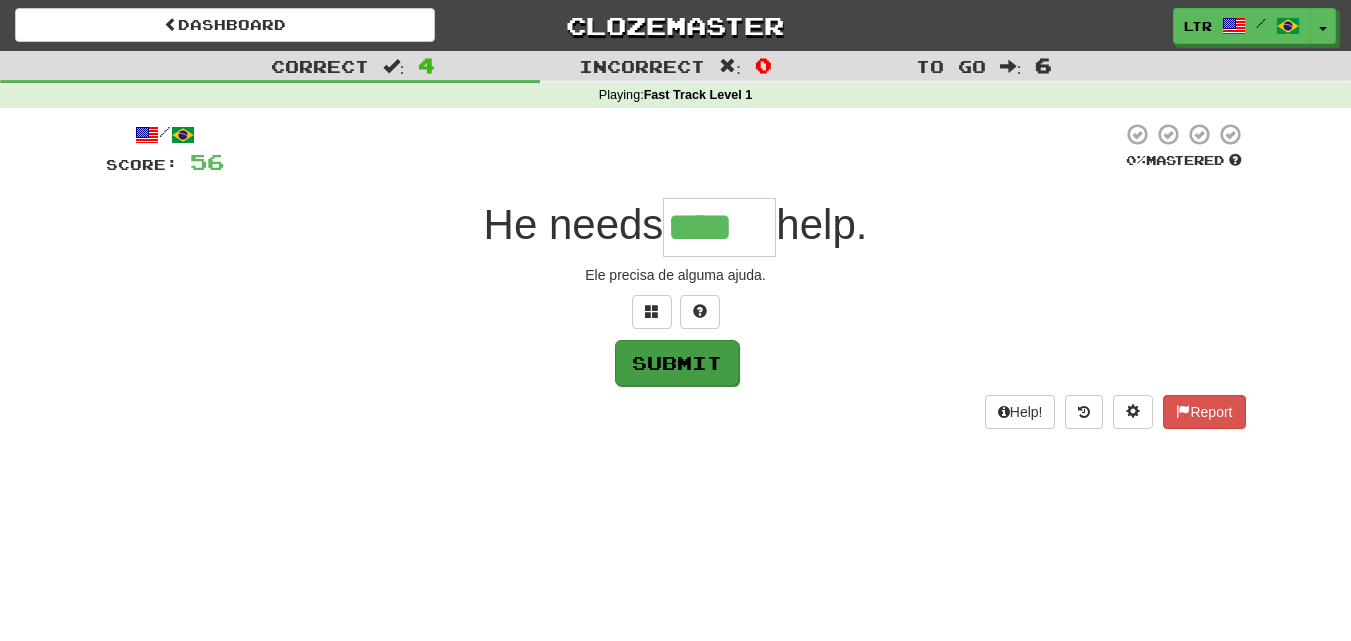 type on "****" 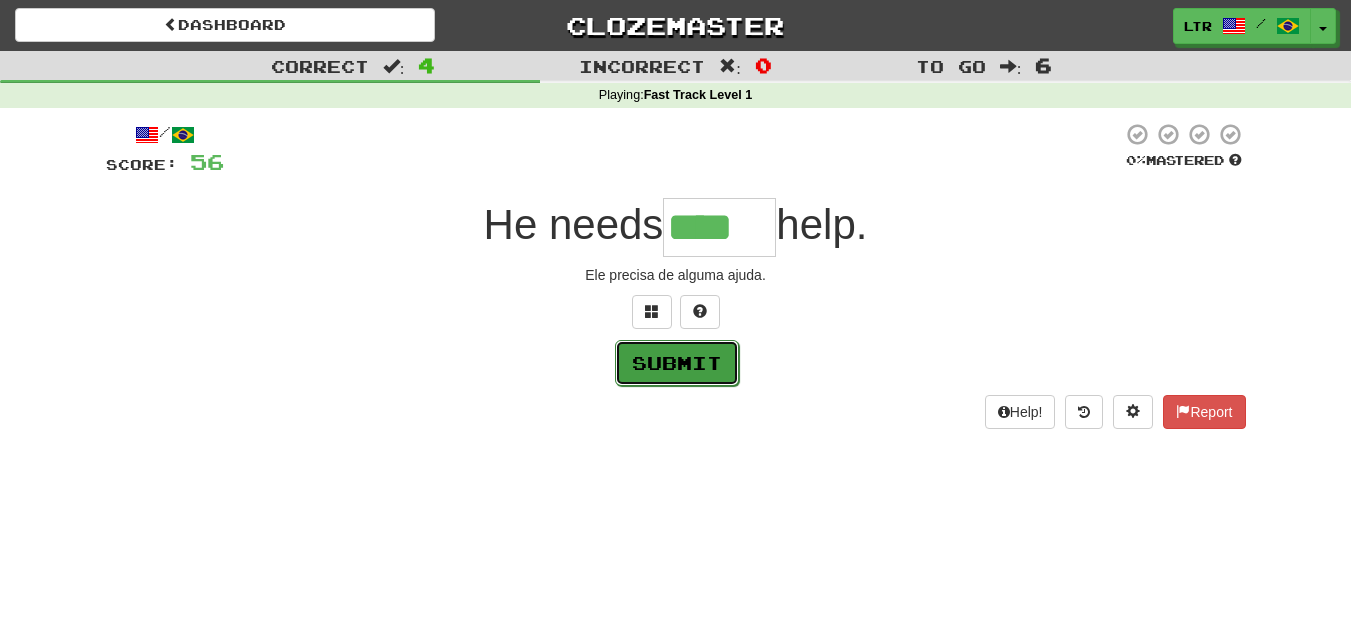 click on "Submit" at bounding box center (677, 363) 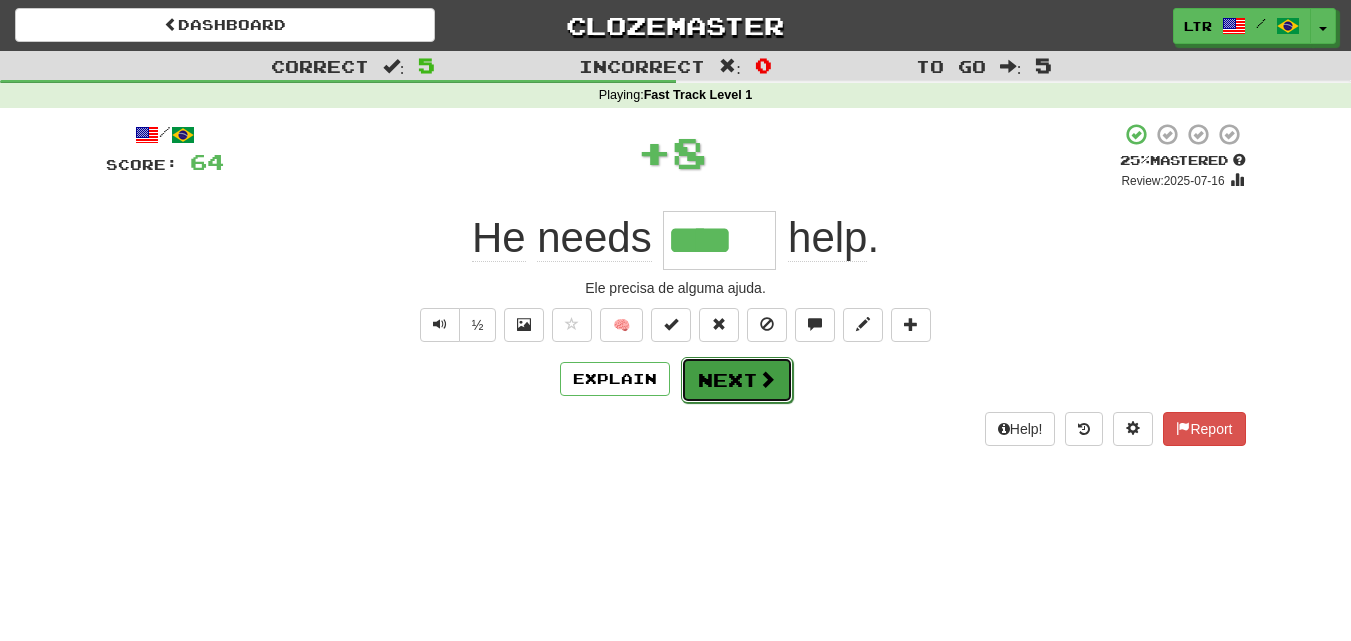 click on "Next" at bounding box center (737, 380) 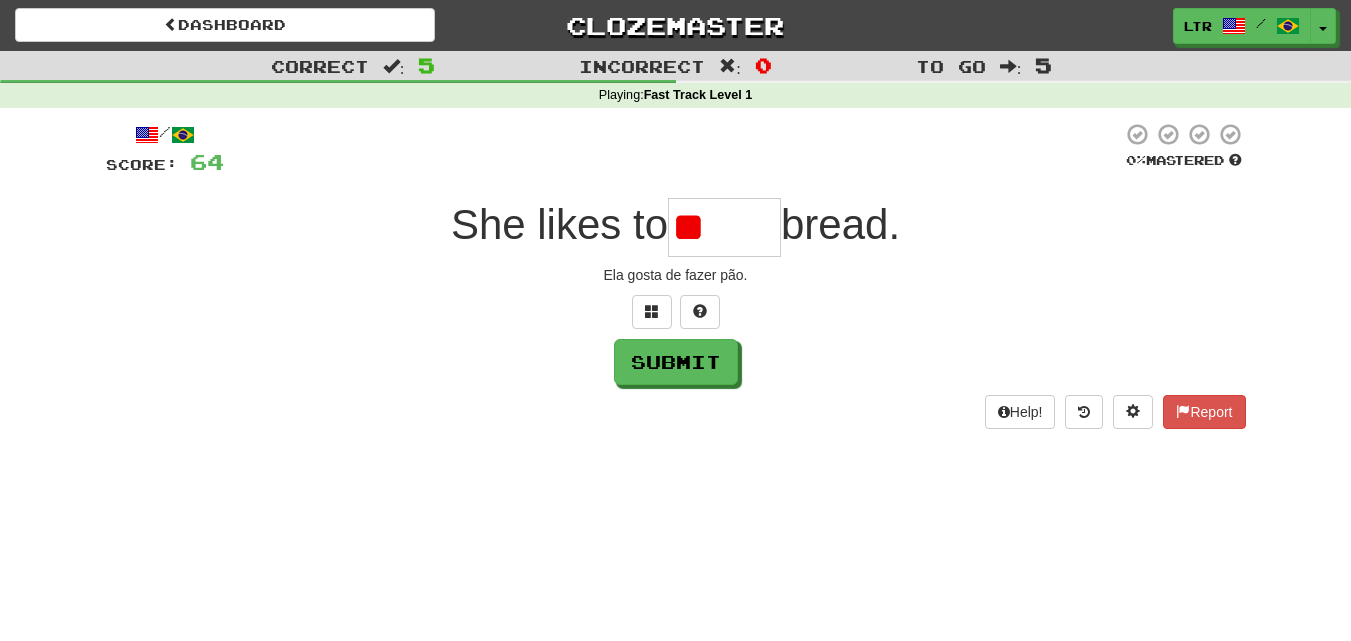 type on "*" 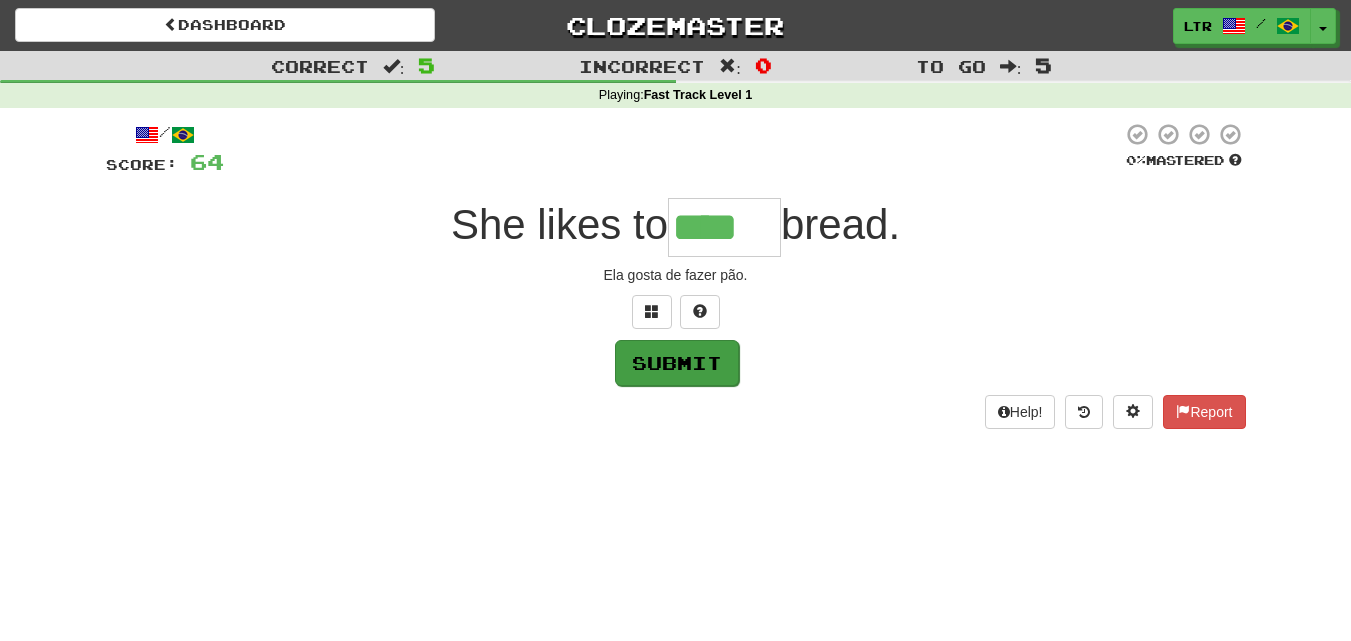 type on "****" 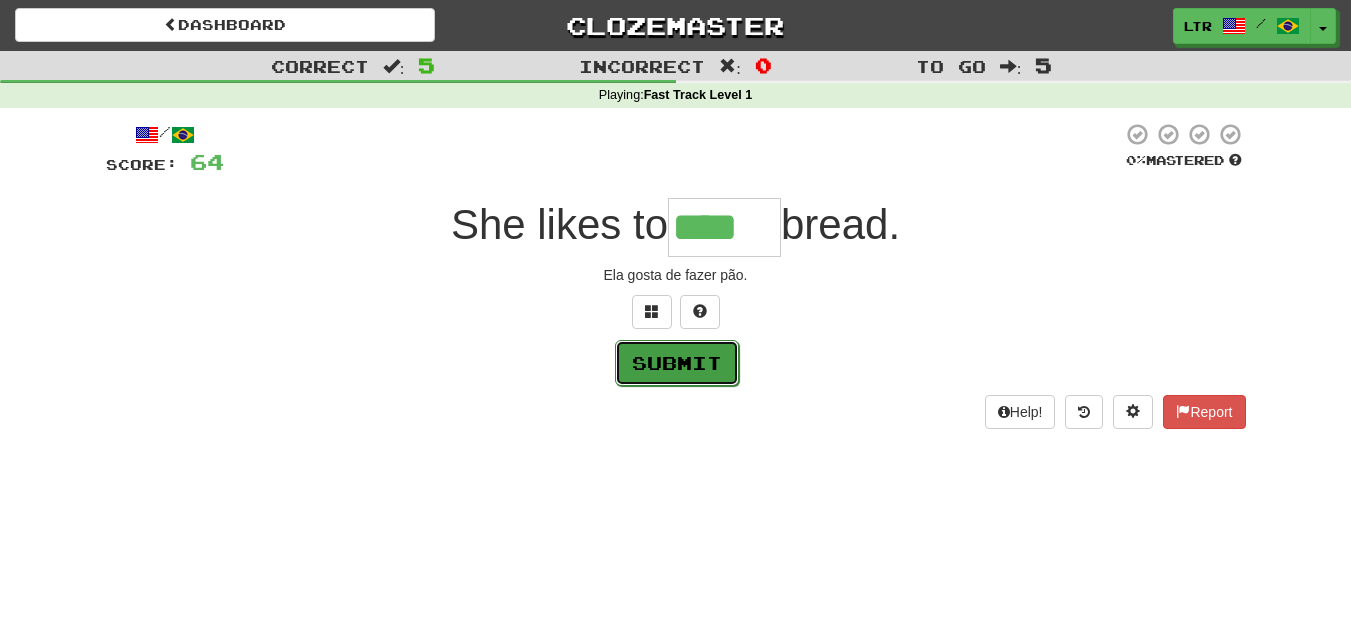 click on "Submit" at bounding box center (677, 363) 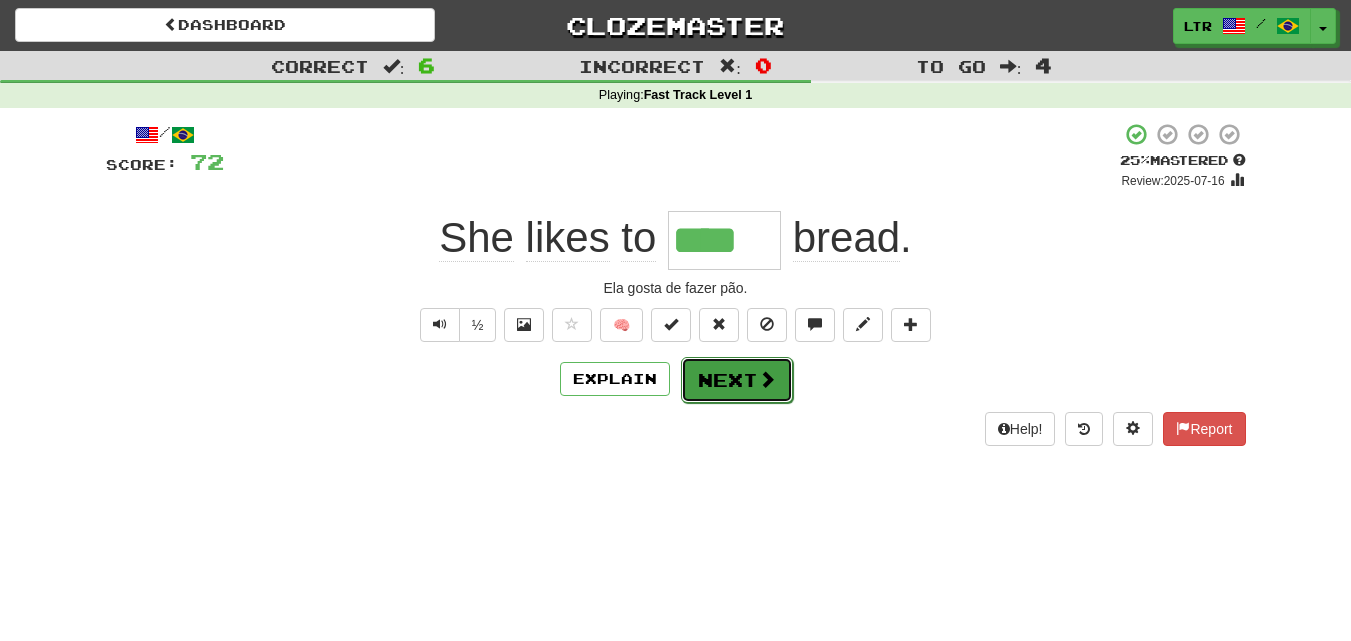 click on "Next" at bounding box center [737, 380] 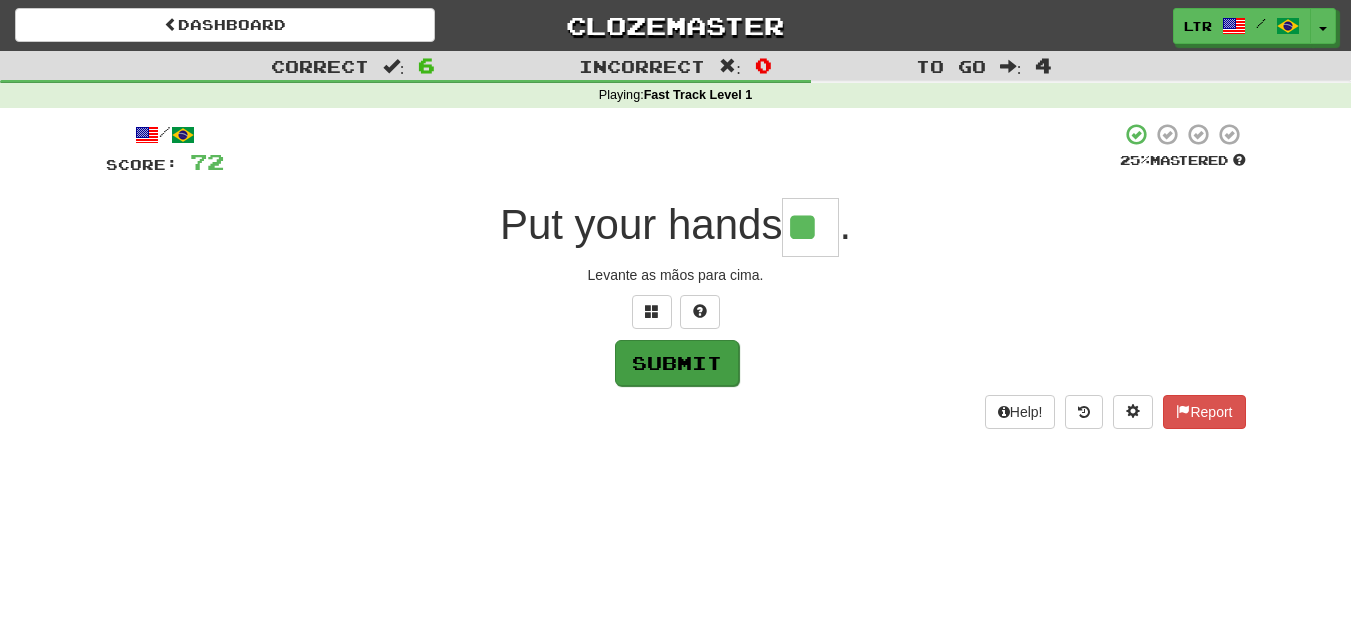 type on "**" 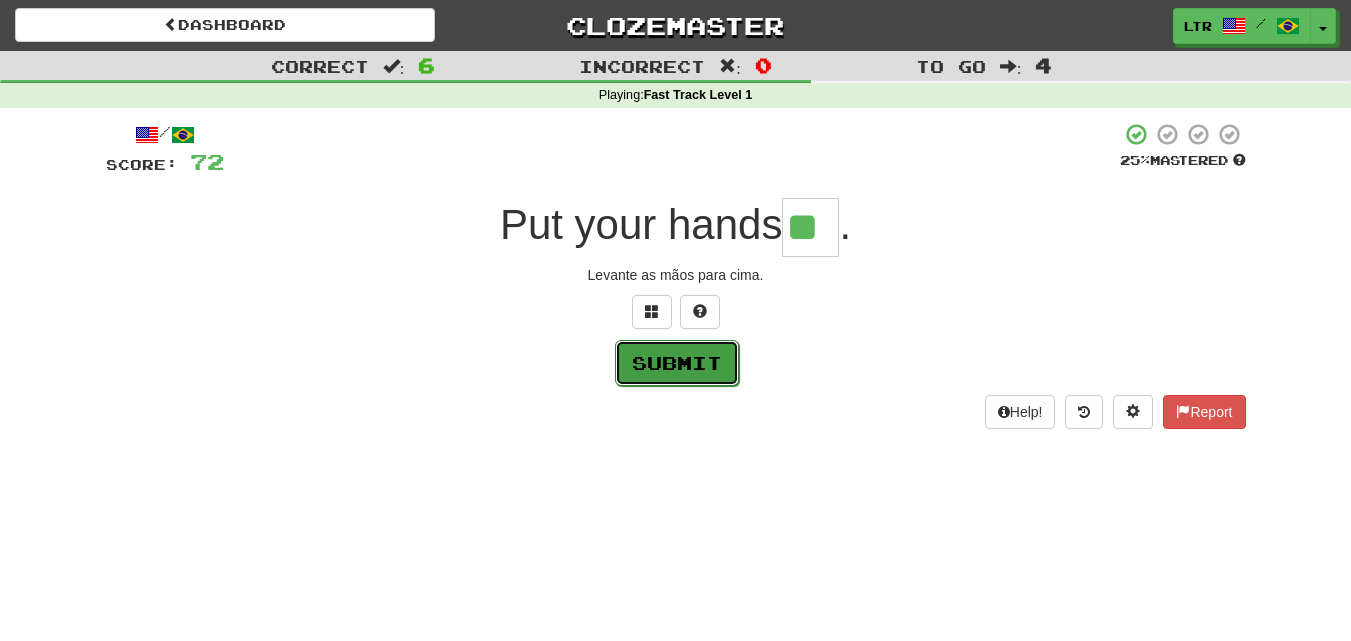 click on "Submit" at bounding box center [677, 363] 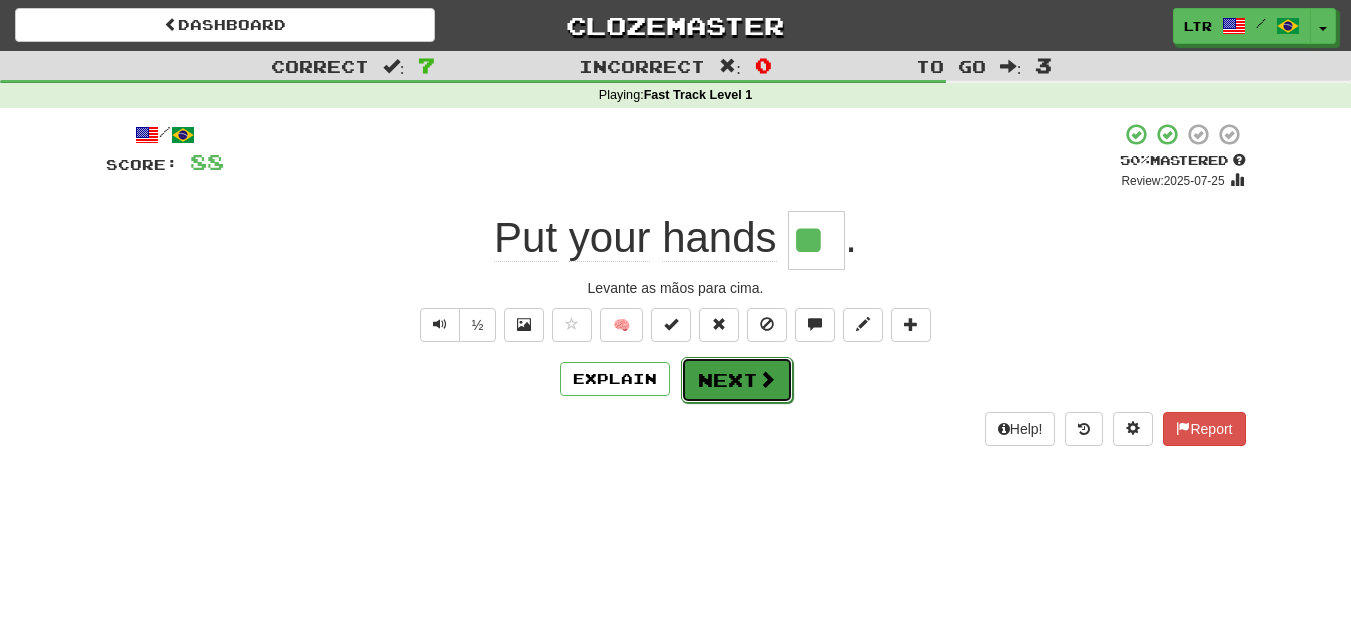 click on "Next" at bounding box center [737, 380] 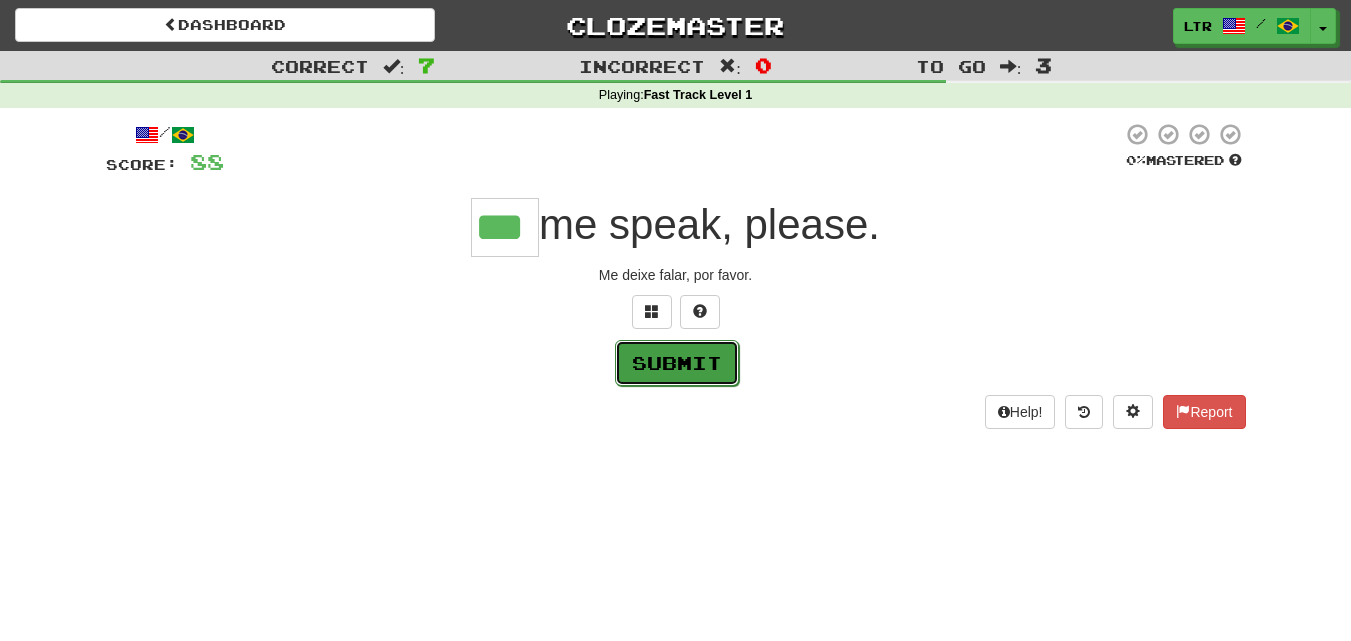click on "Submit" at bounding box center [677, 363] 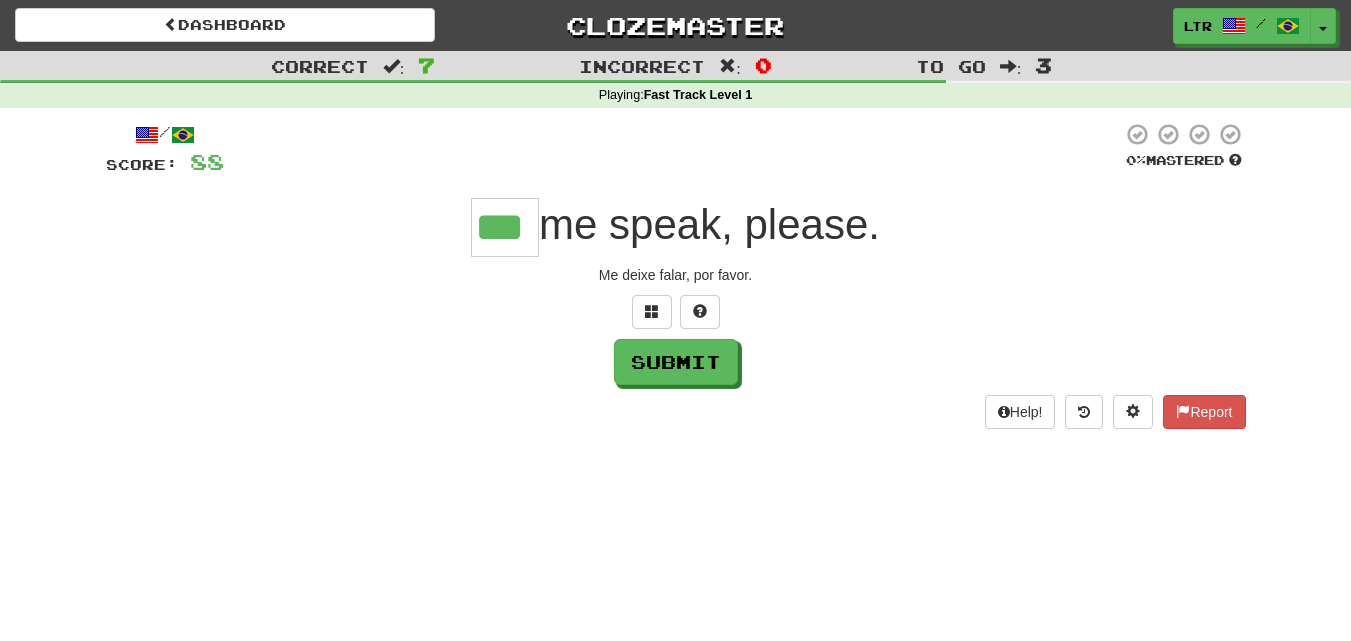 type on "***" 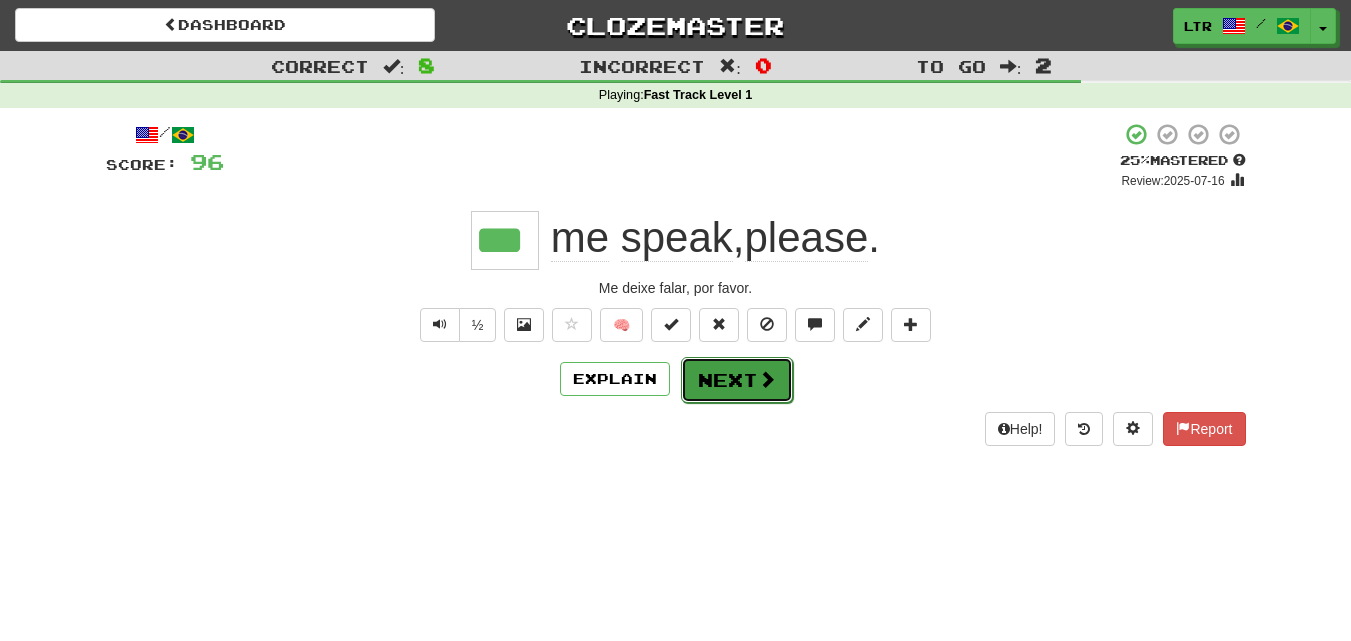 click on "Next" at bounding box center [737, 380] 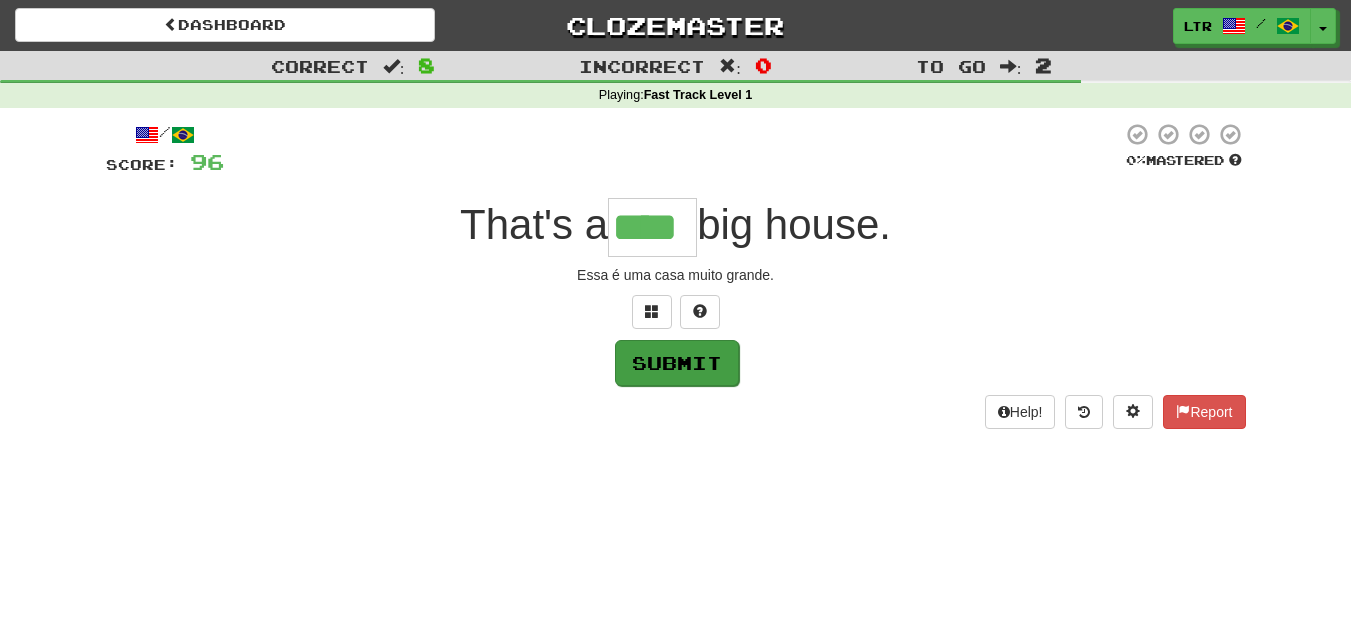 type on "****" 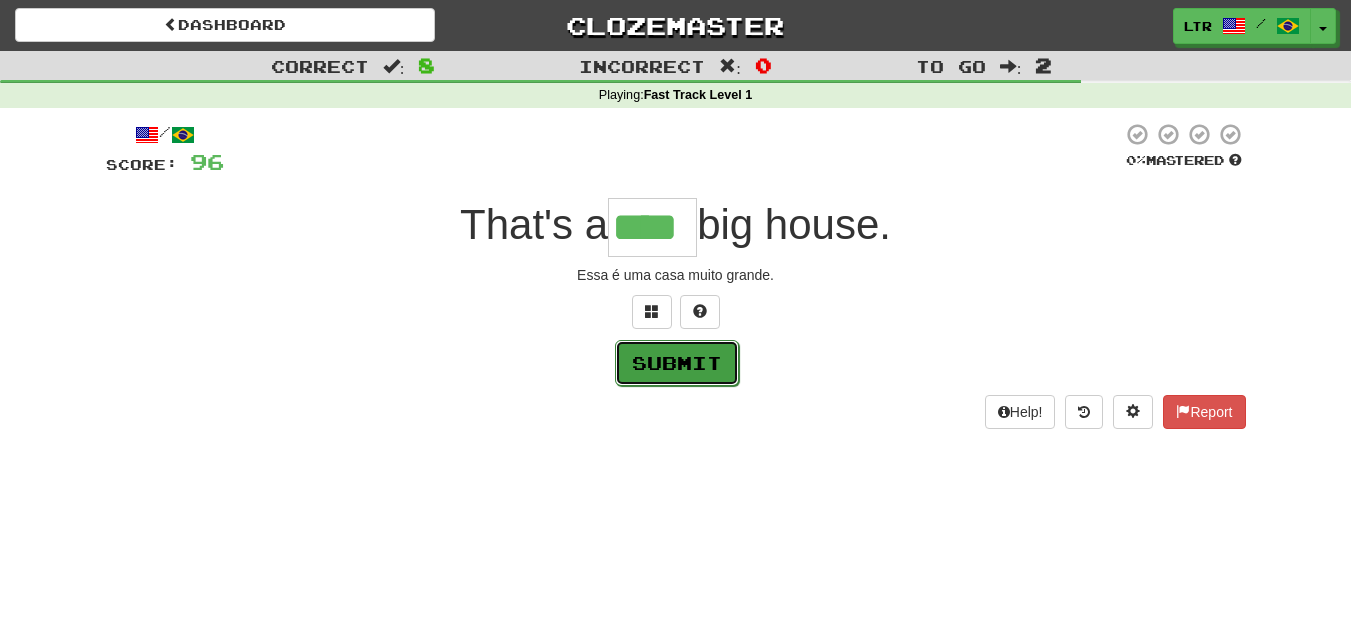click on "Submit" at bounding box center [677, 363] 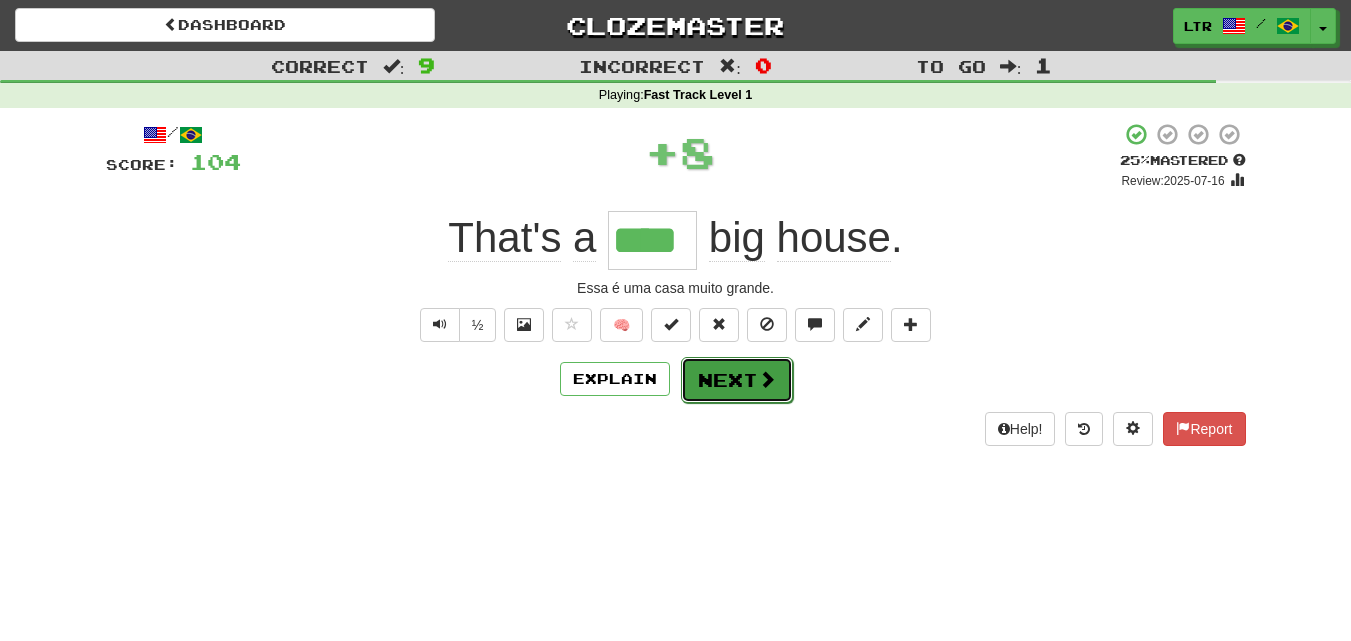 click on "Next" at bounding box center [737, 380] 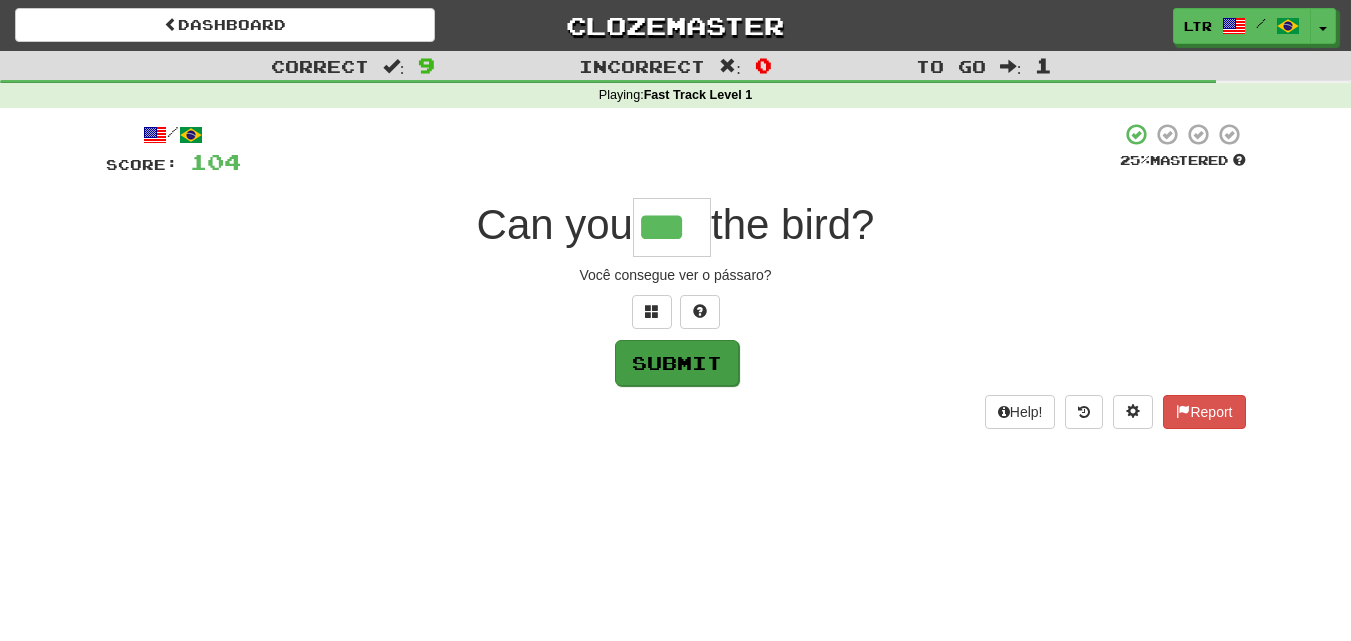 type on "***" 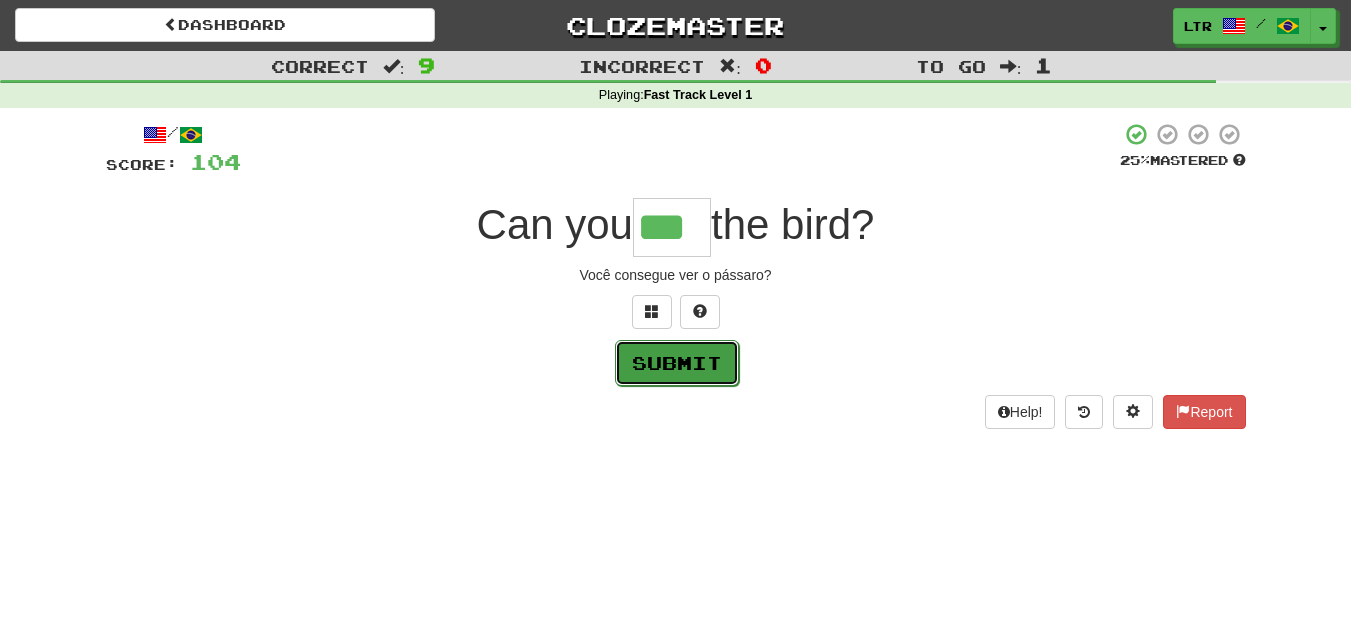 click on "Submit" at bounding box center [677, 363] 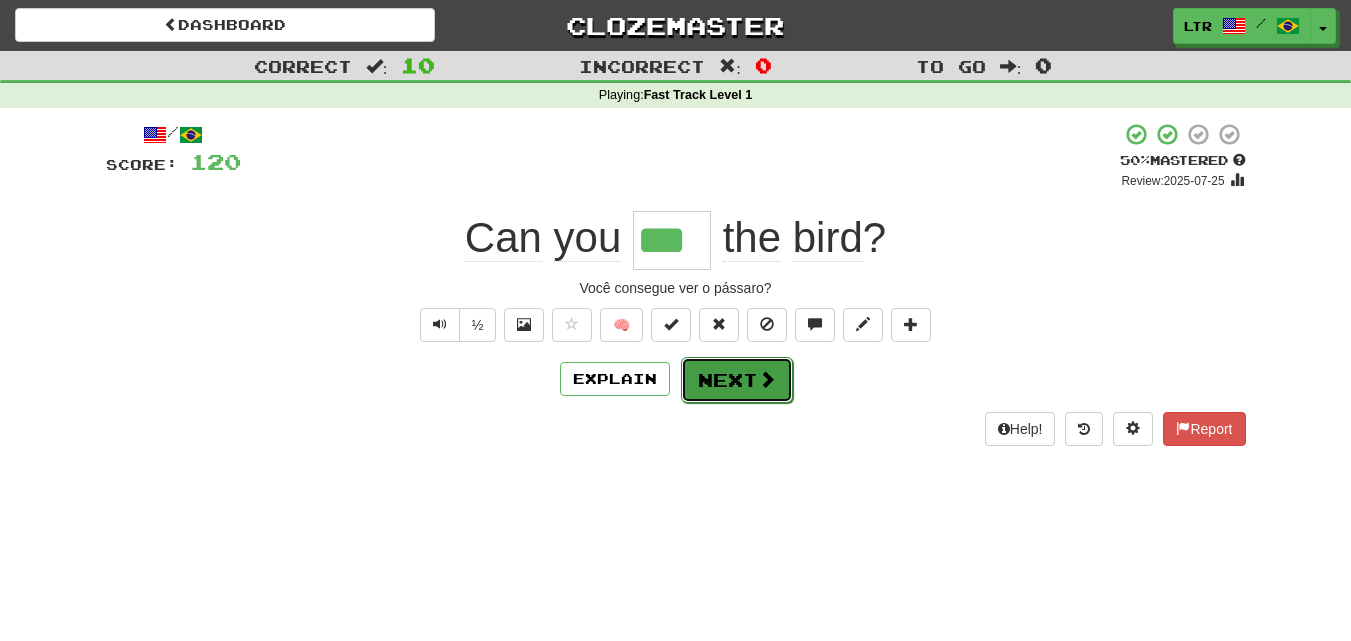 click on "Next" at bounding box center [737, 380] 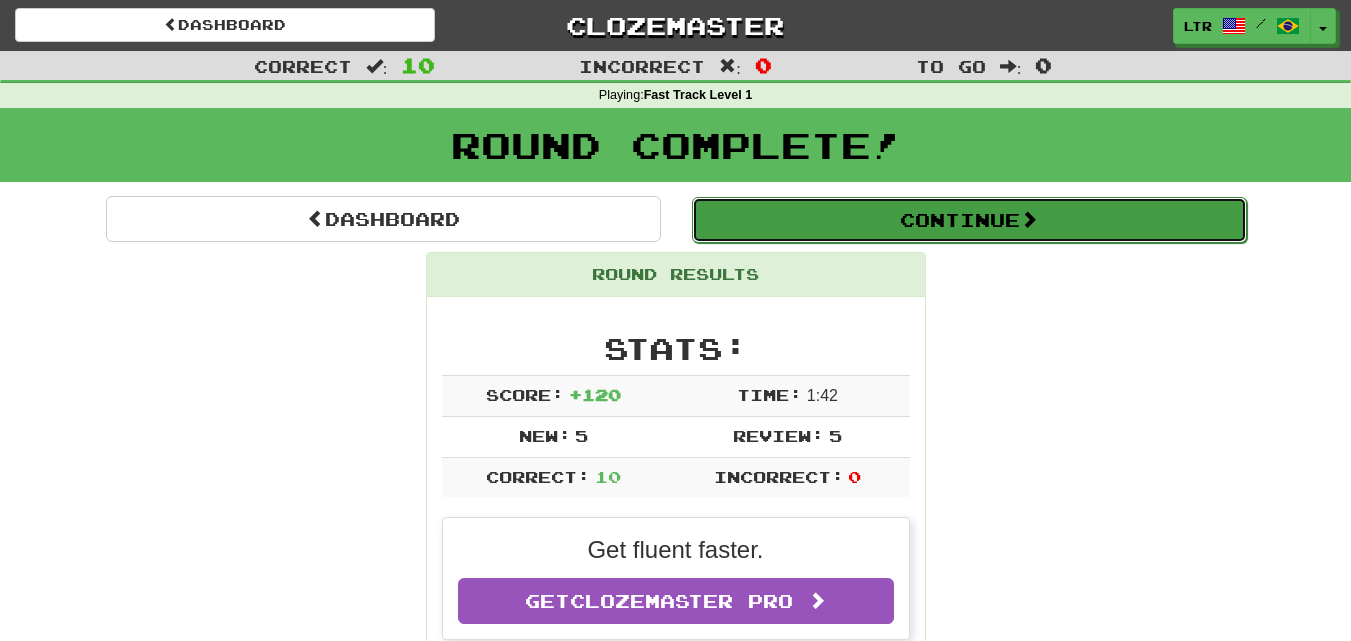 click on "Continue" at bounding box center (969, 220) 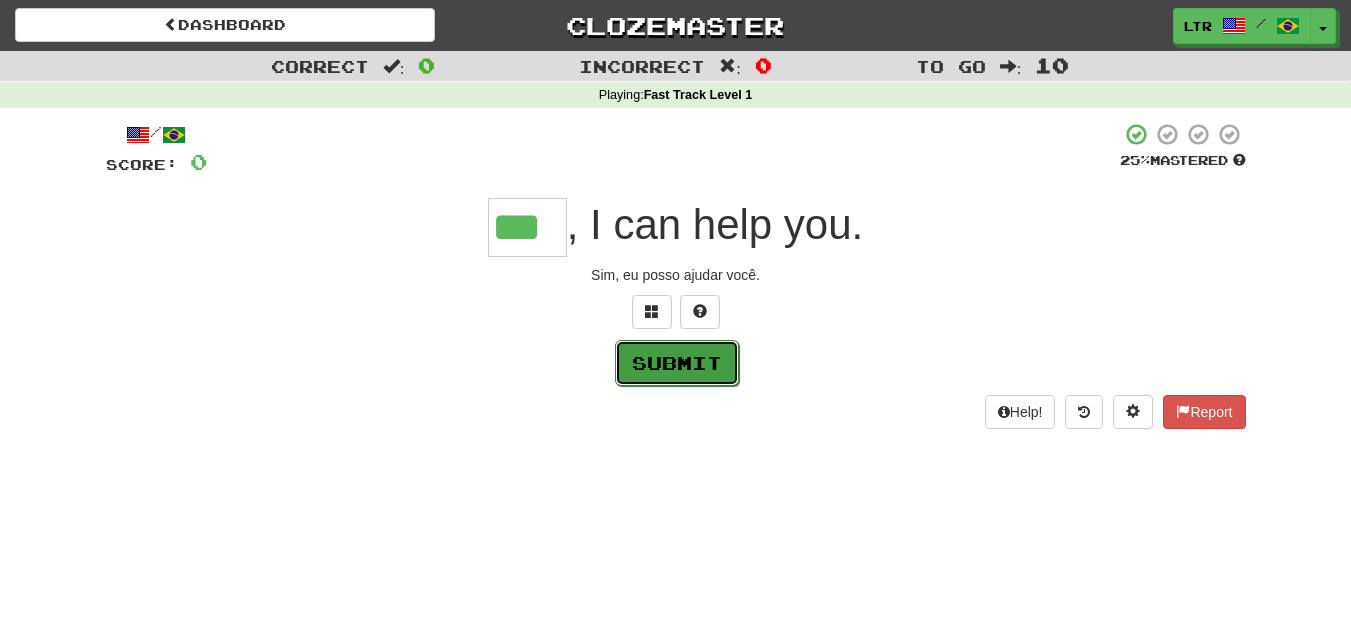 click on "Submit" at bounding box center (677, 363) 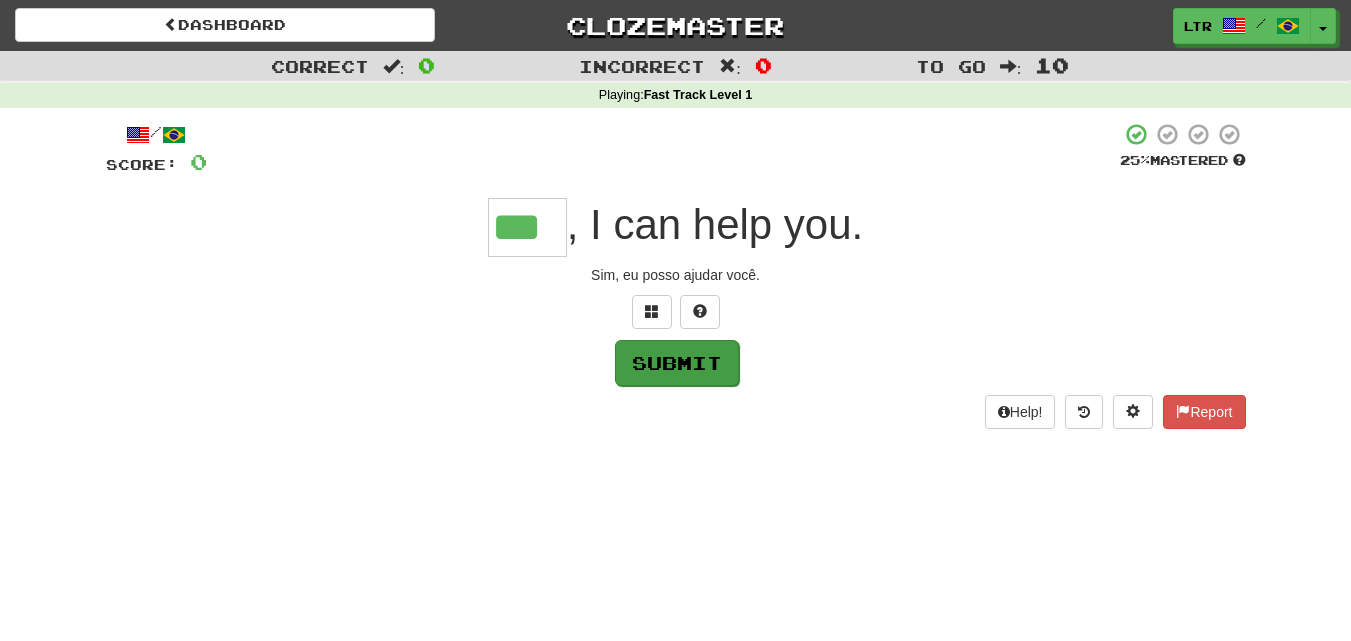 type on "***" 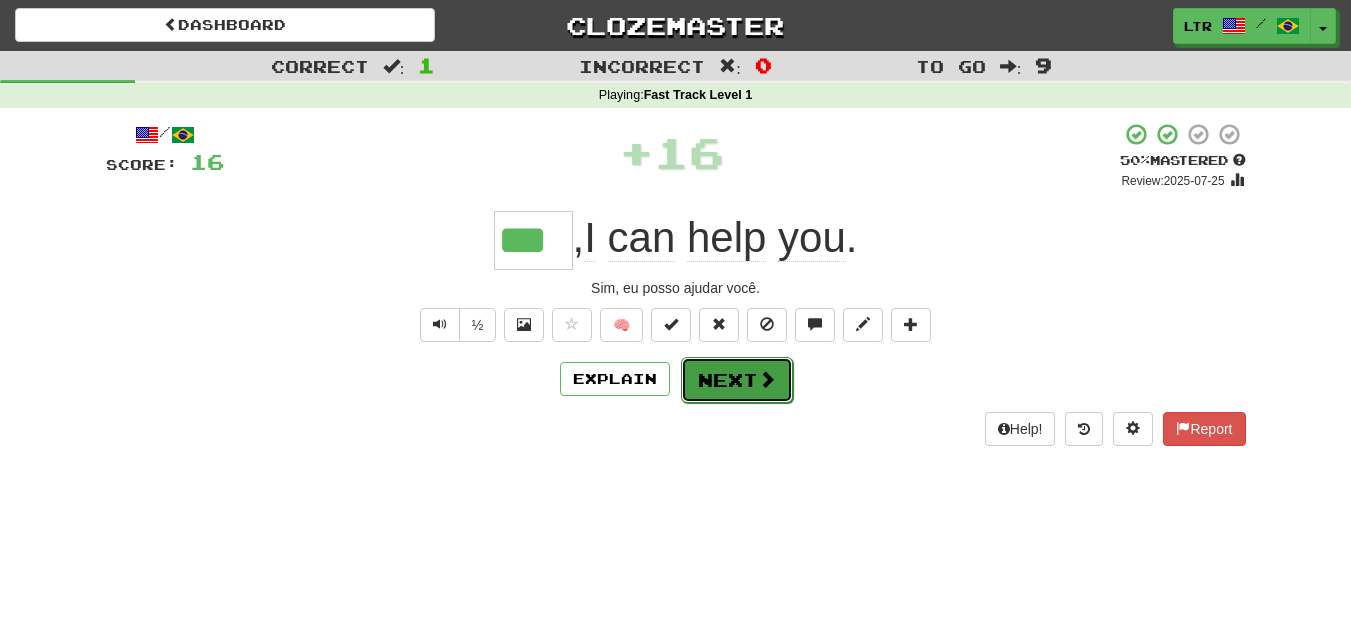 click on "Next" at bounding box center (737, 380) 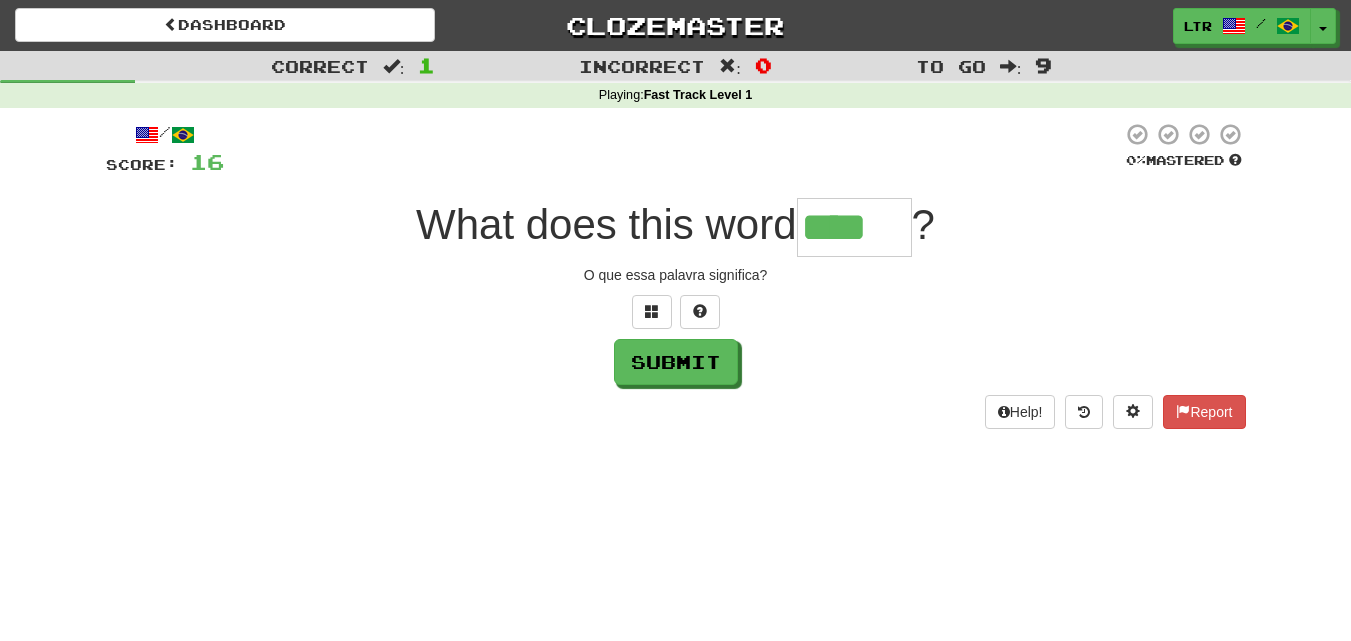 scroll, scrollTop: 0, scrollLeft: 0, axis: both 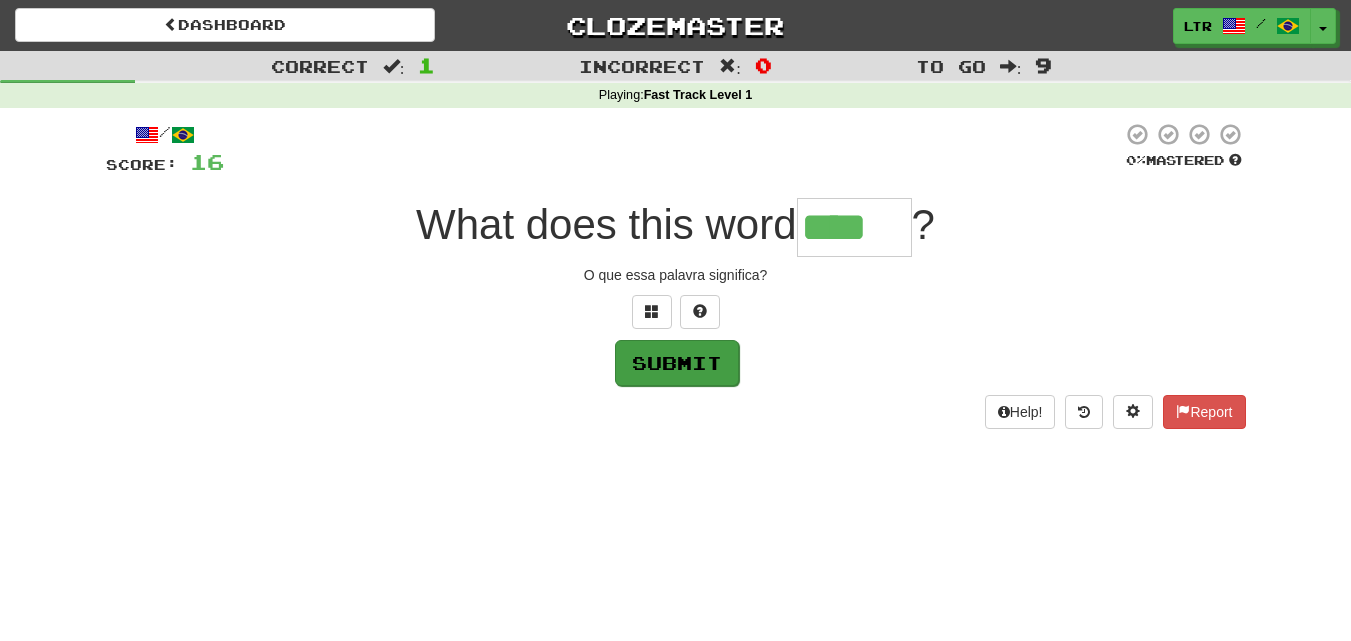type on "****" 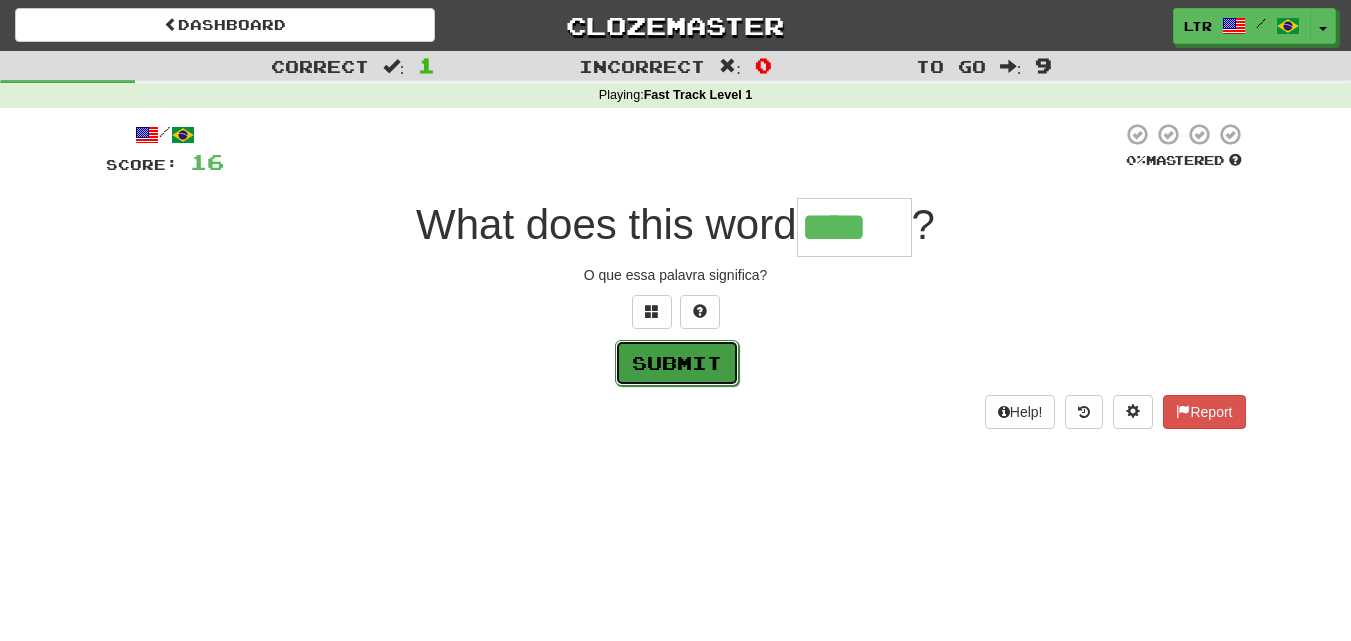 click on "Submit" at bounding box center [677, 363] 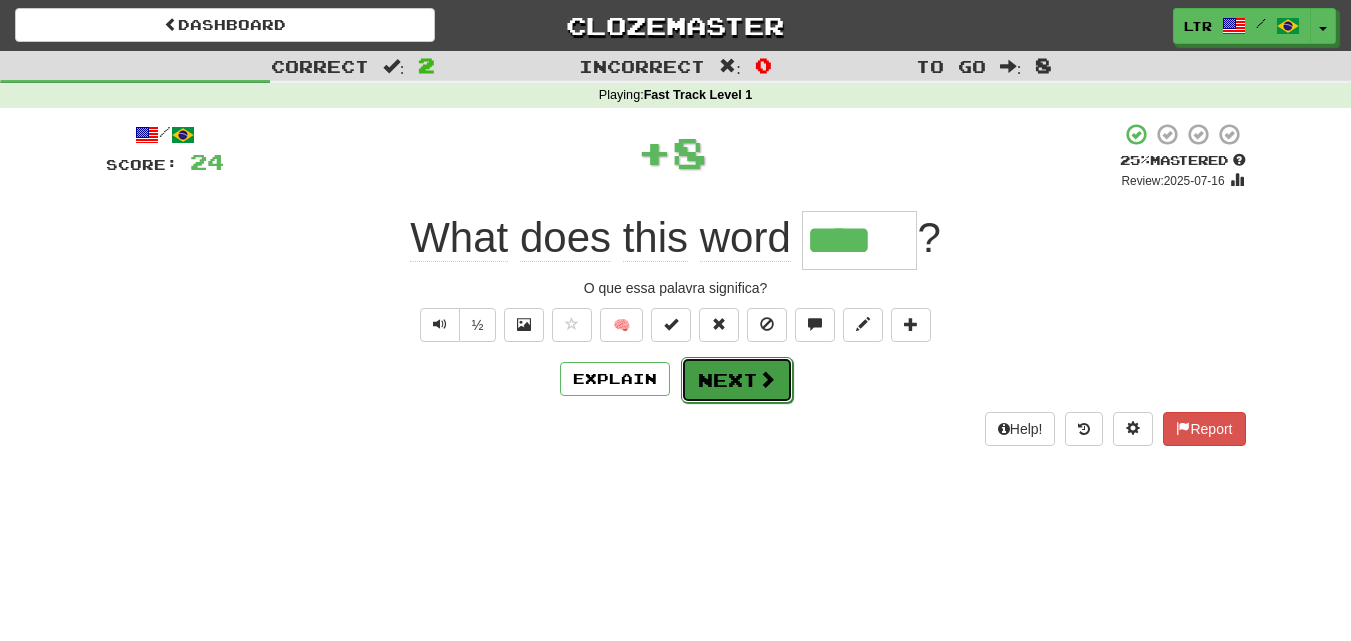 click at bounding box center [767, 379] 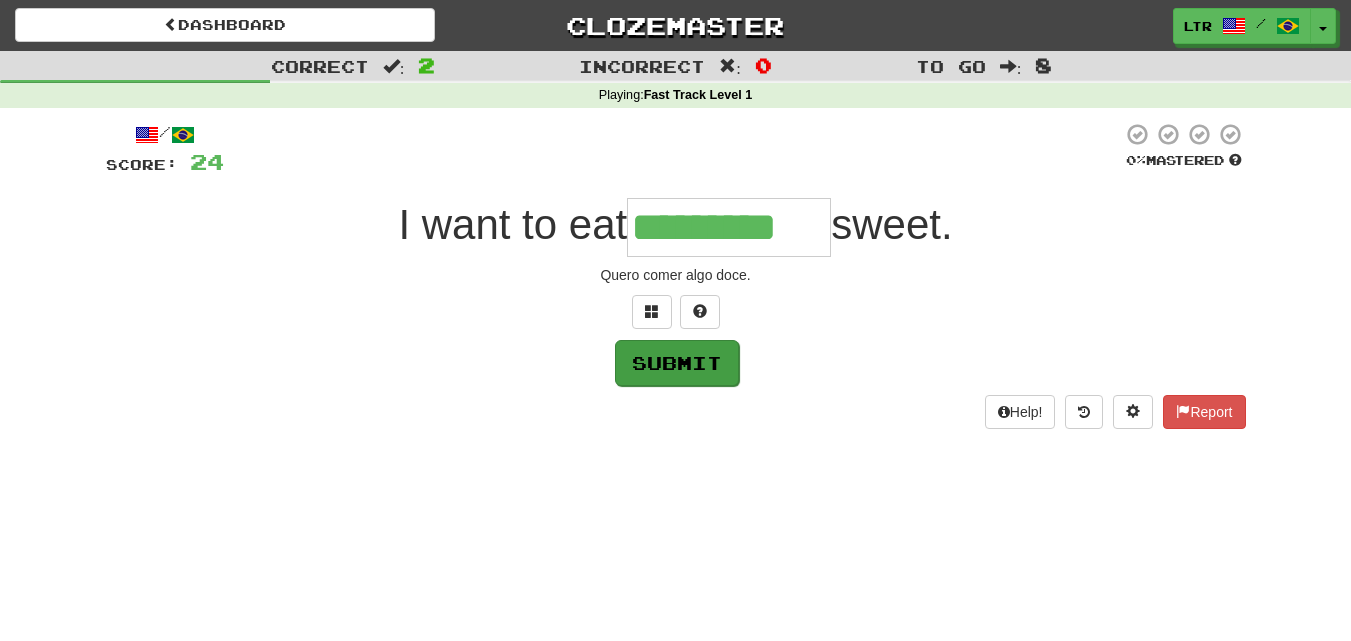 type on "*********" 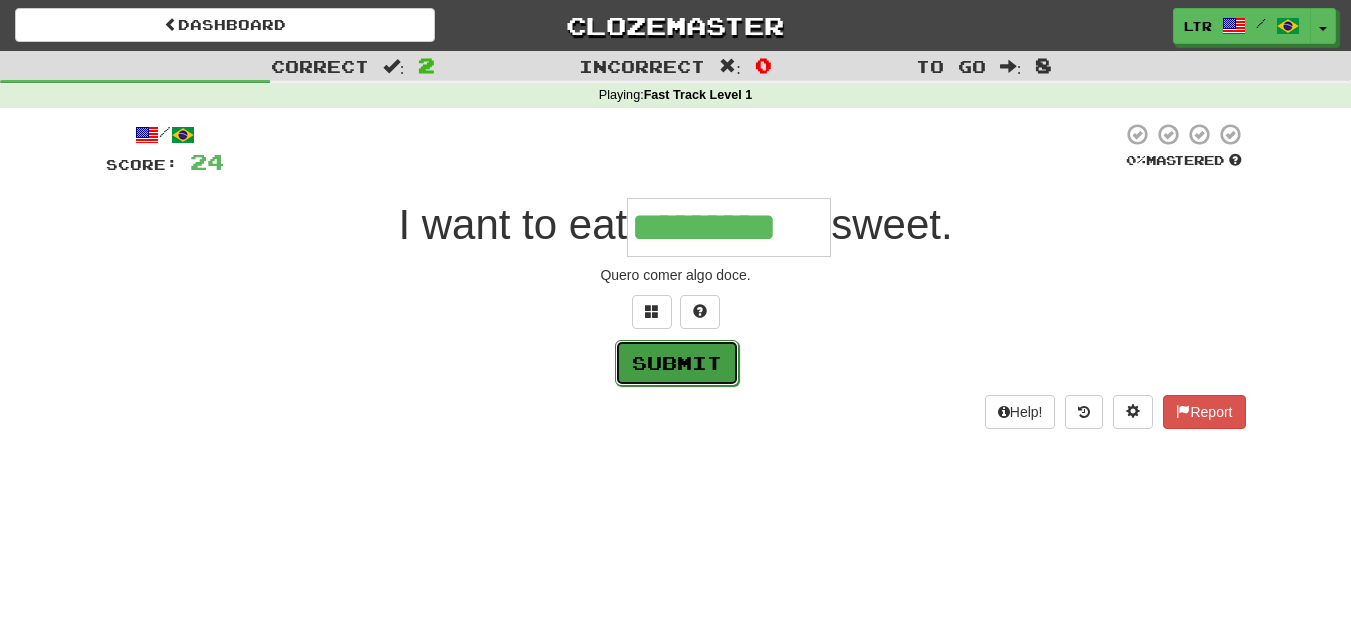 click on "Submit" at bounding box center (677, 363) 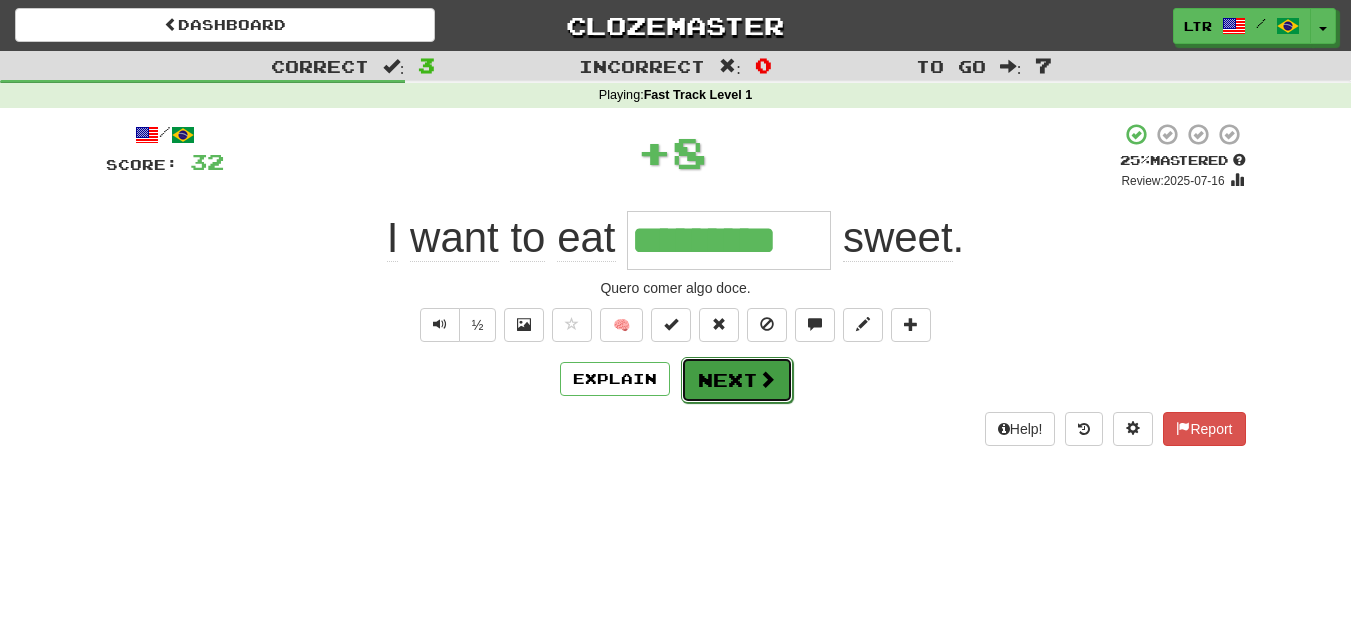 click on "Next" at bounding box center (737, 380) 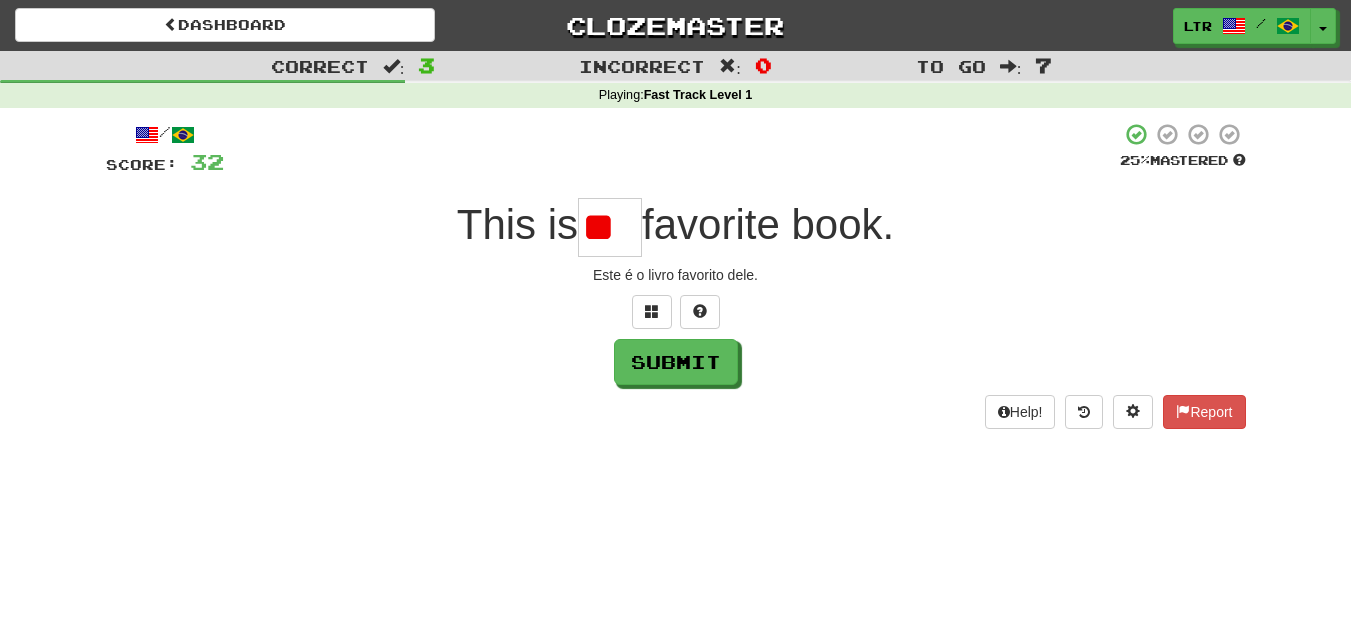 type on "*" 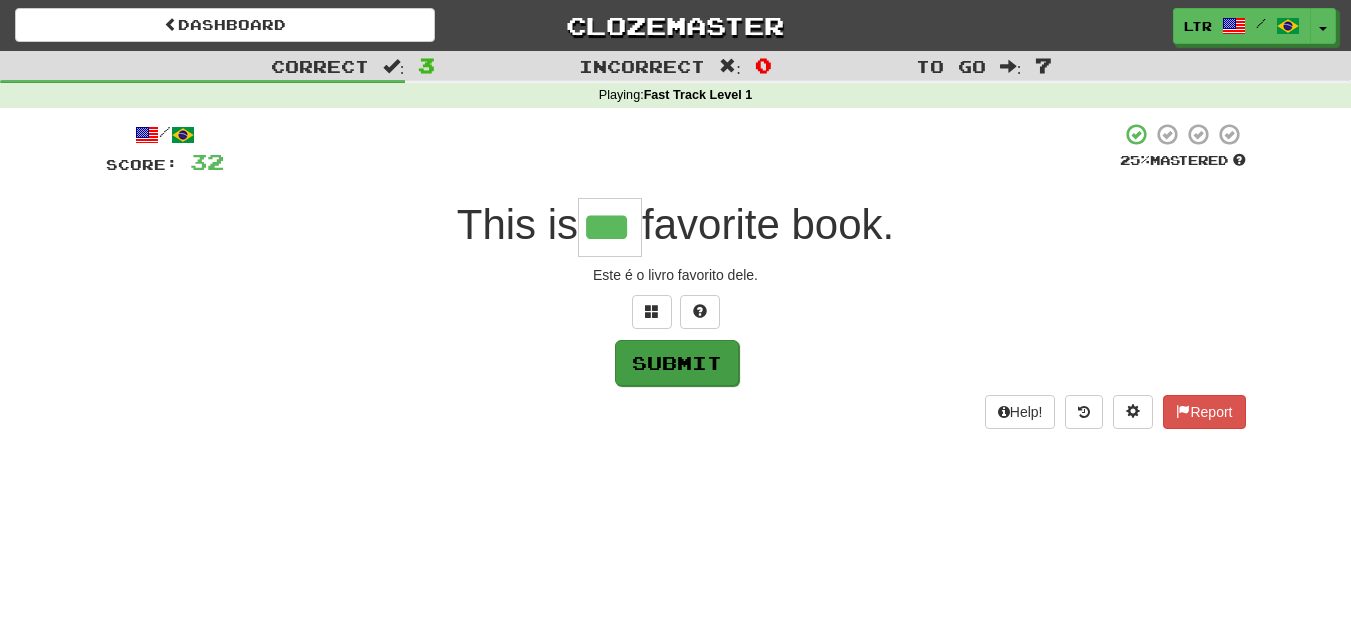 type on "***" 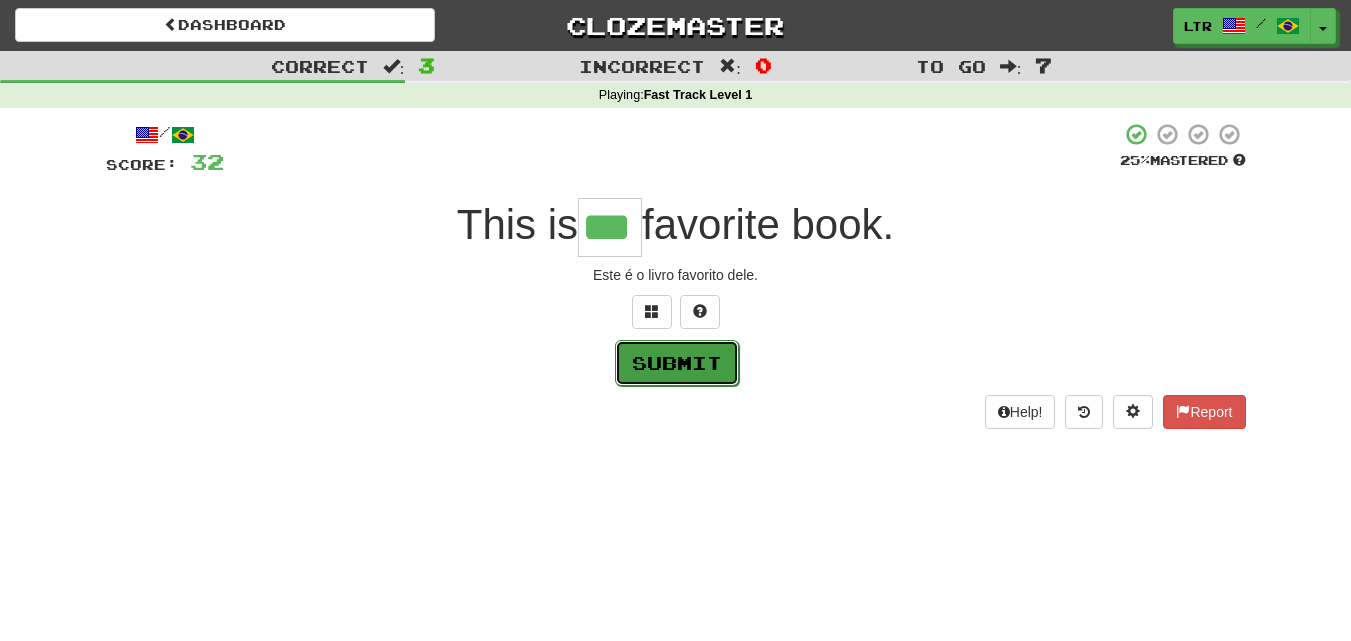 click on "Submit" at bounding box center (677, 363) 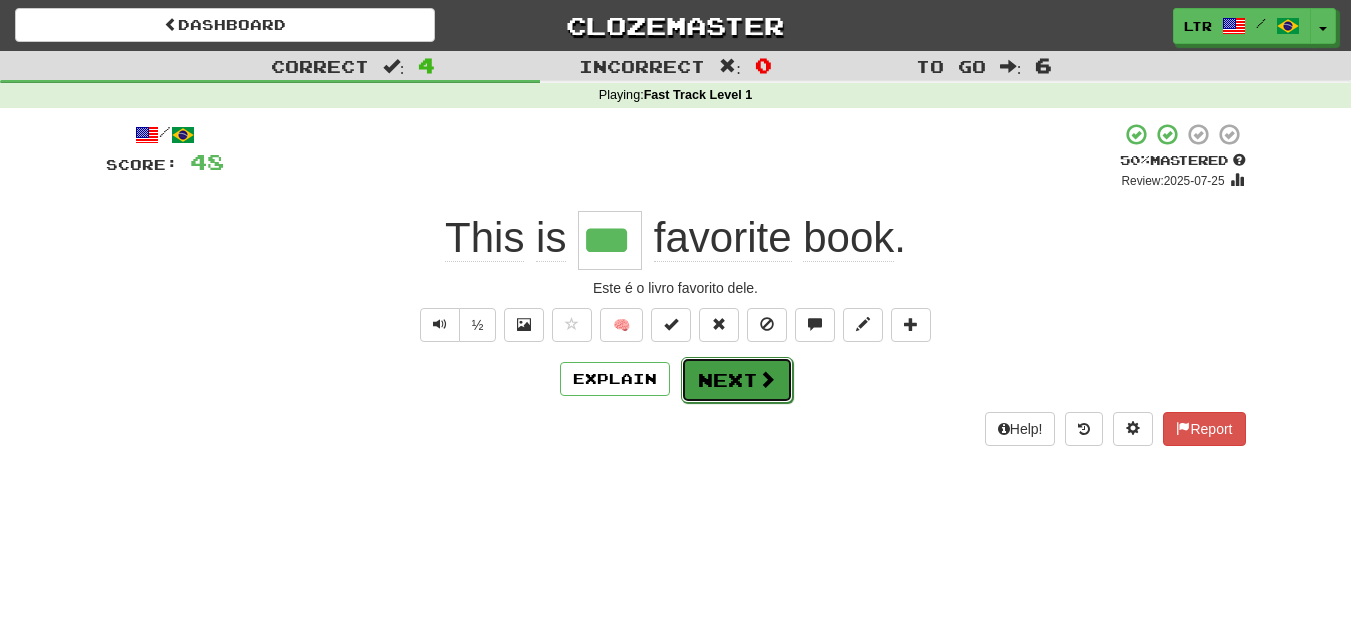 click on "Next" at bounding box center (737, 380) 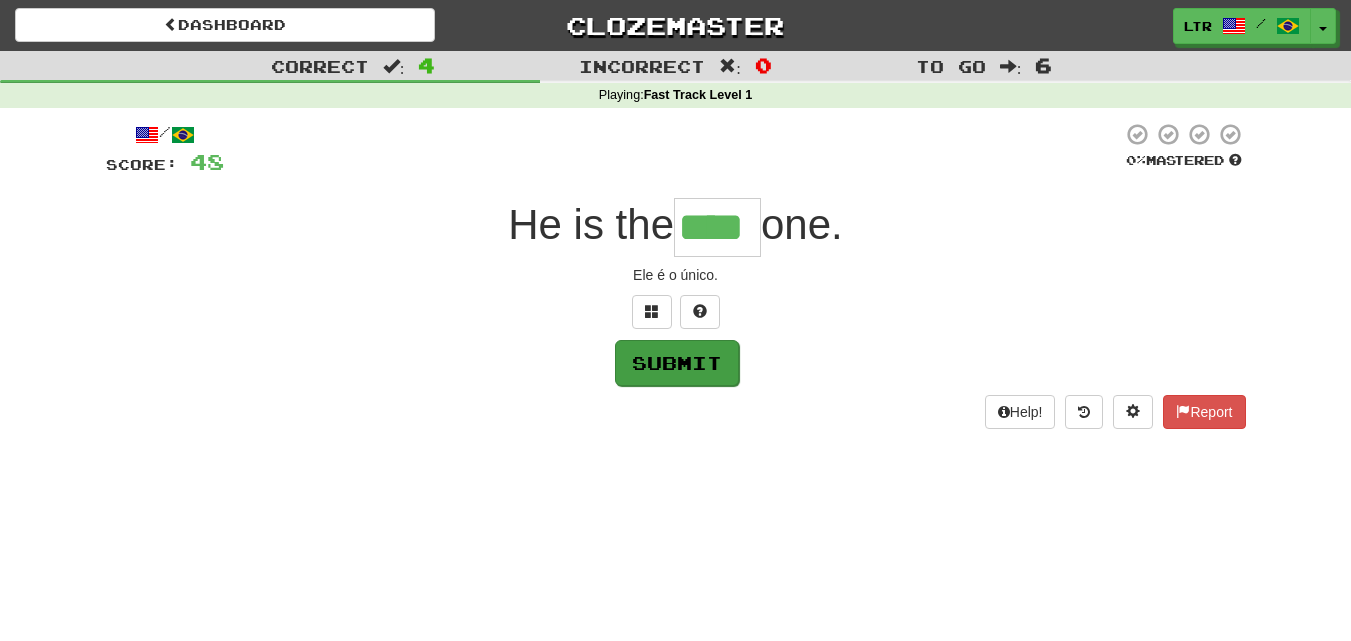 type on "****" 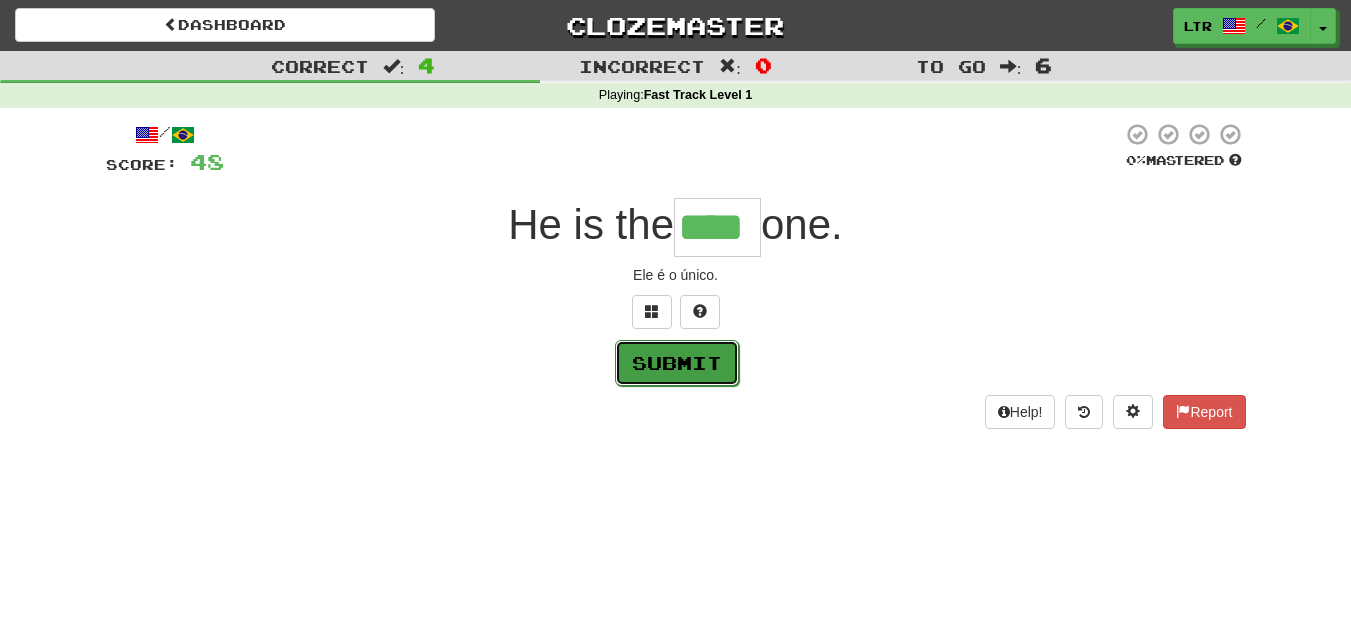 click on "Submit" at bounding box center (677, 363) 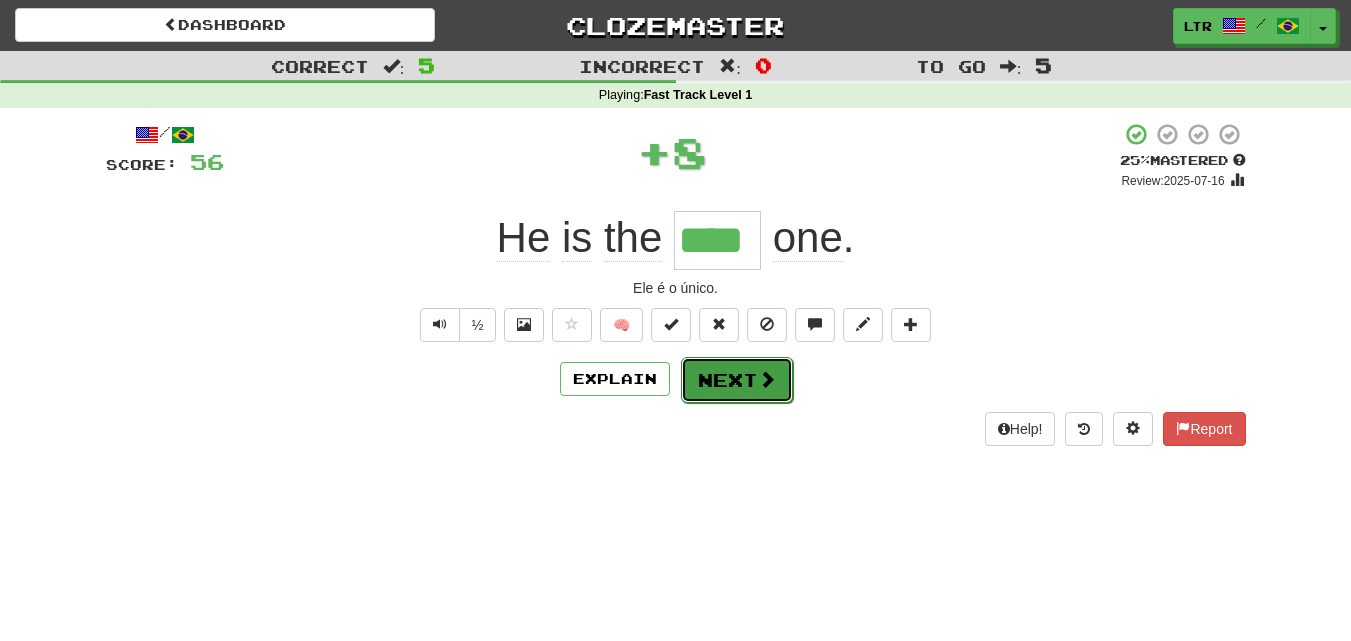 click on "Next" at bounding box center [737, 380] 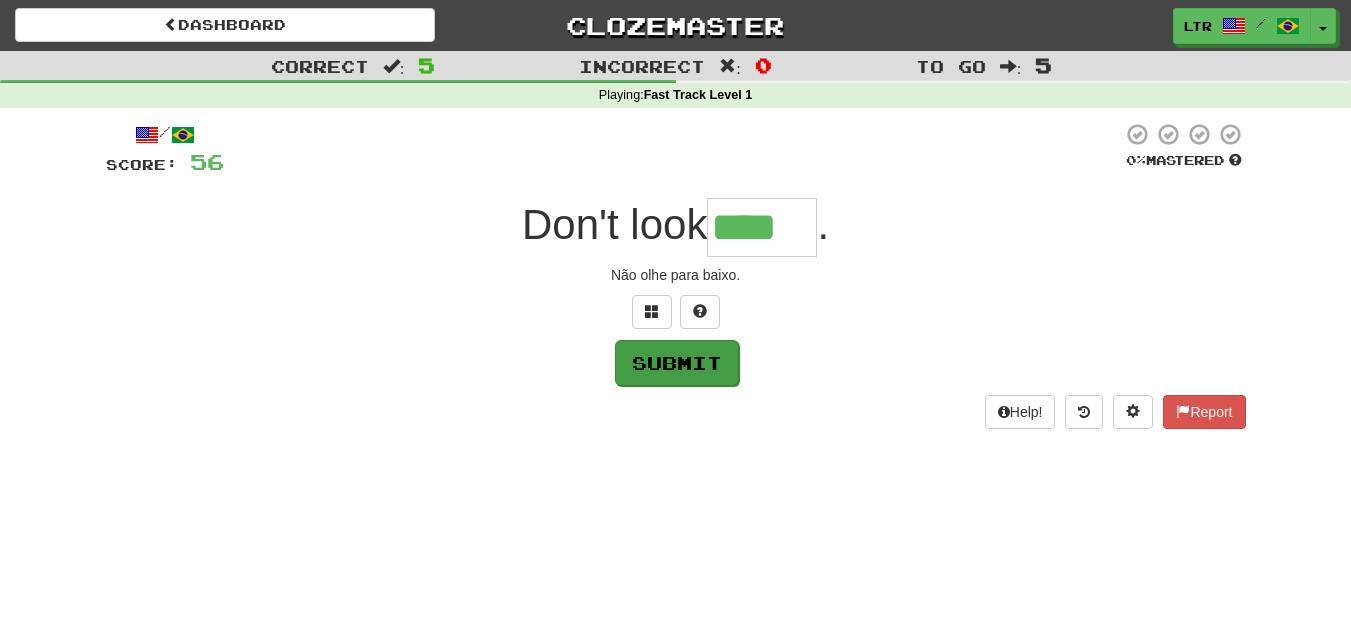 type on "****" 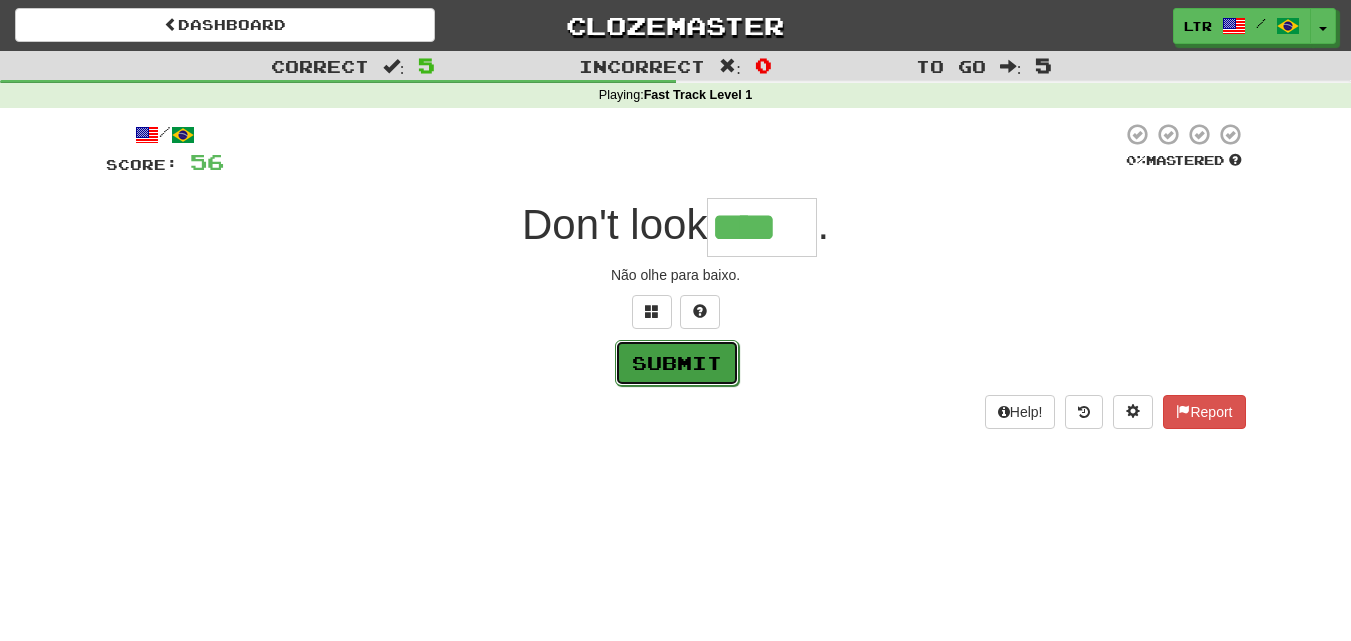 click on "Submit" at bounding box center [677, 363] 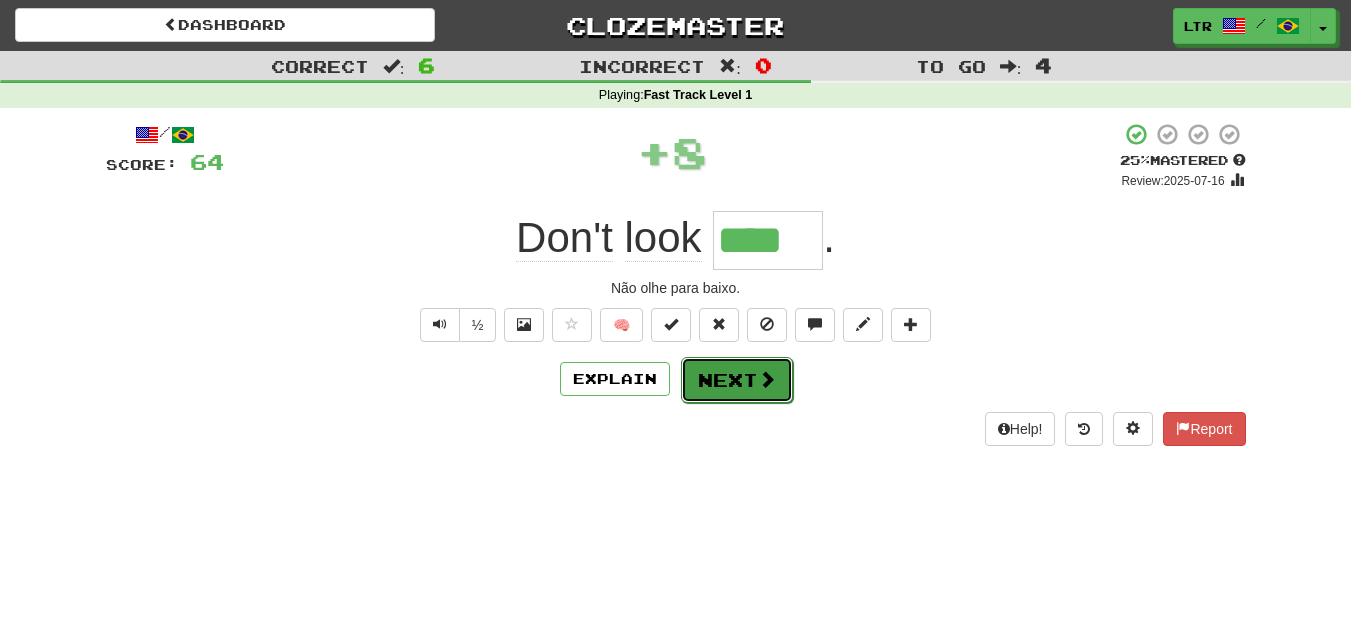click on "Next" at bounding box center (737, 380) 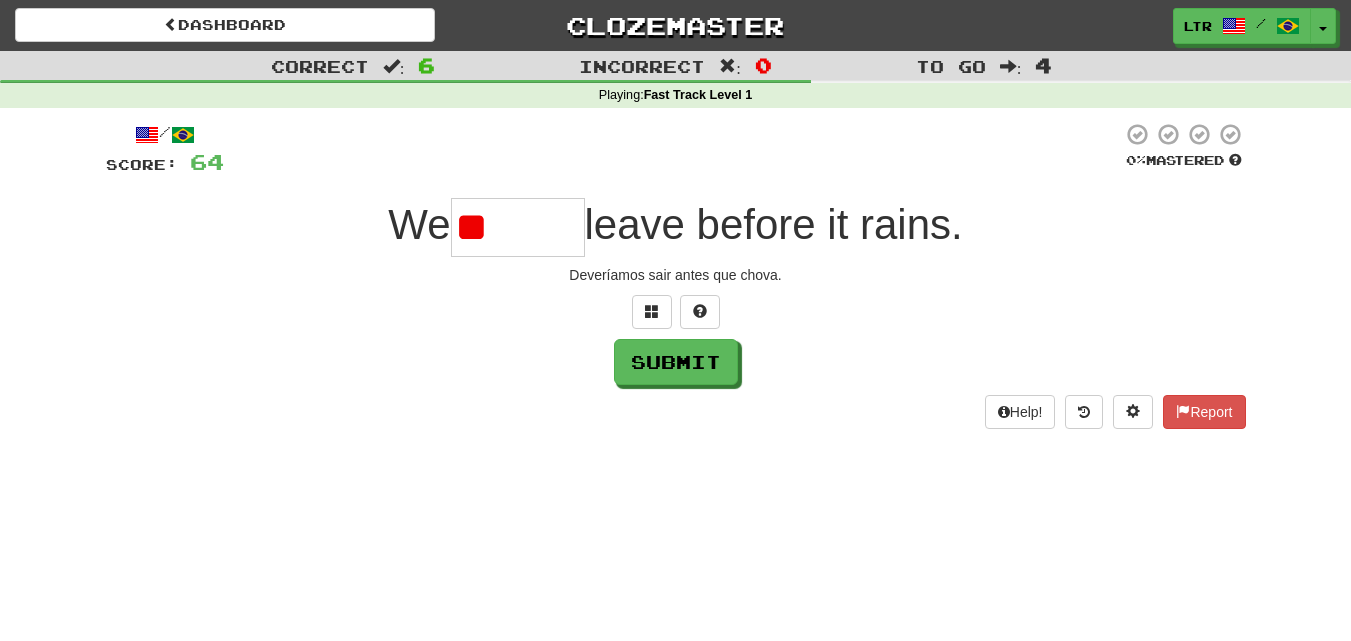 type on "*" 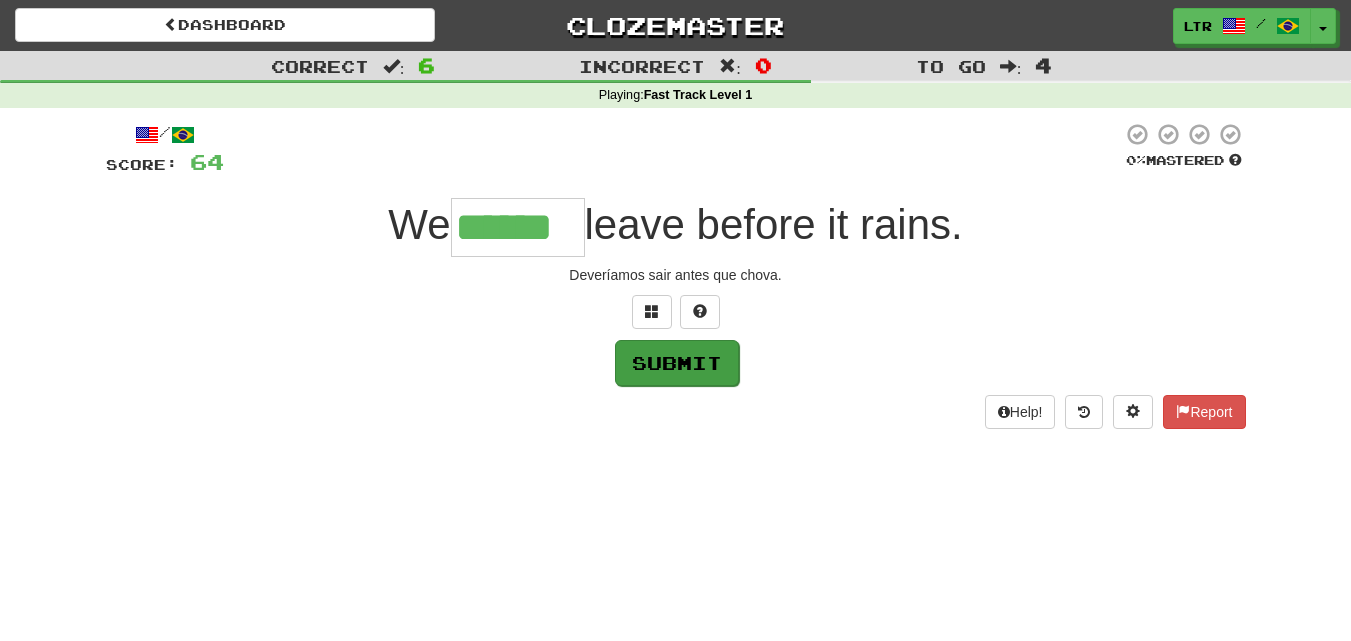 type on "******" 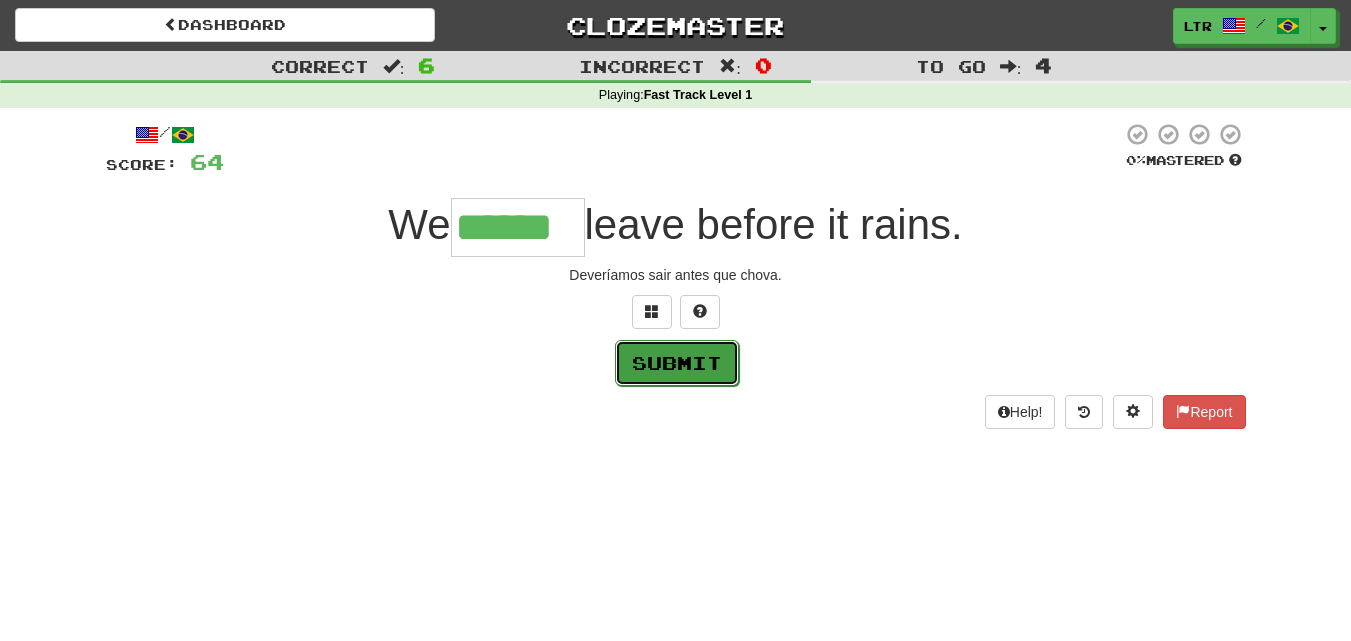 click on "Submit" at bounding box center [677, 363] 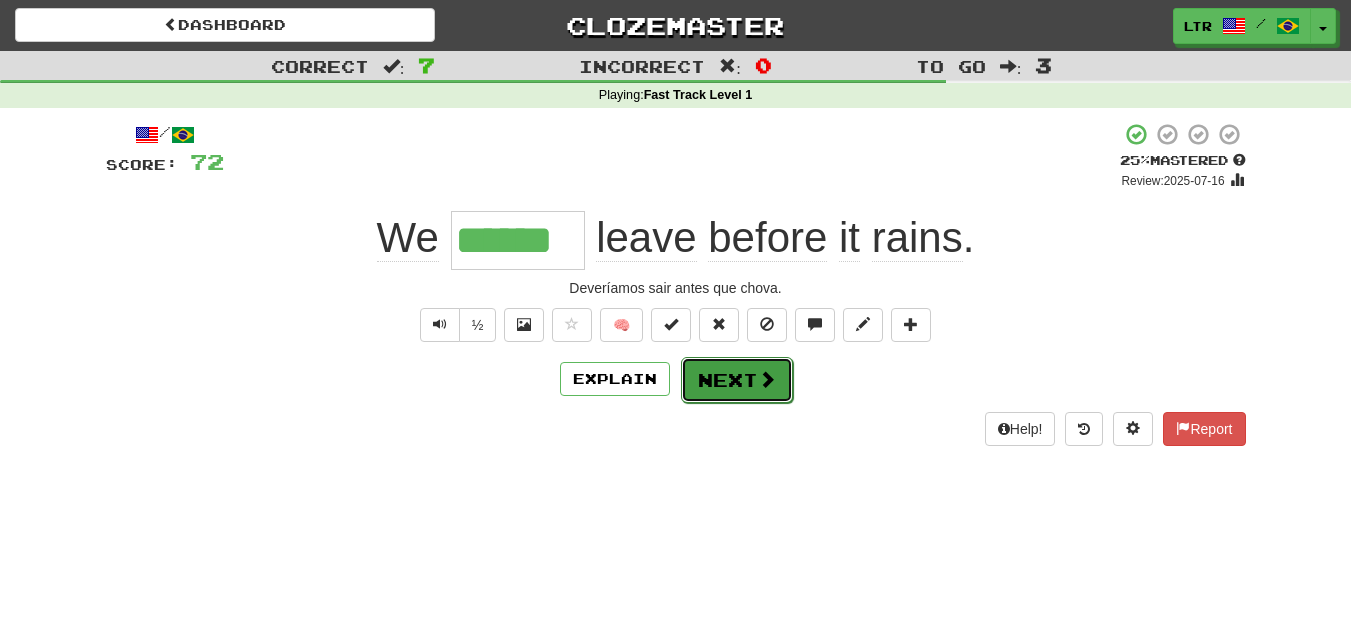 click on "Next" at bounding box center (737, 380) 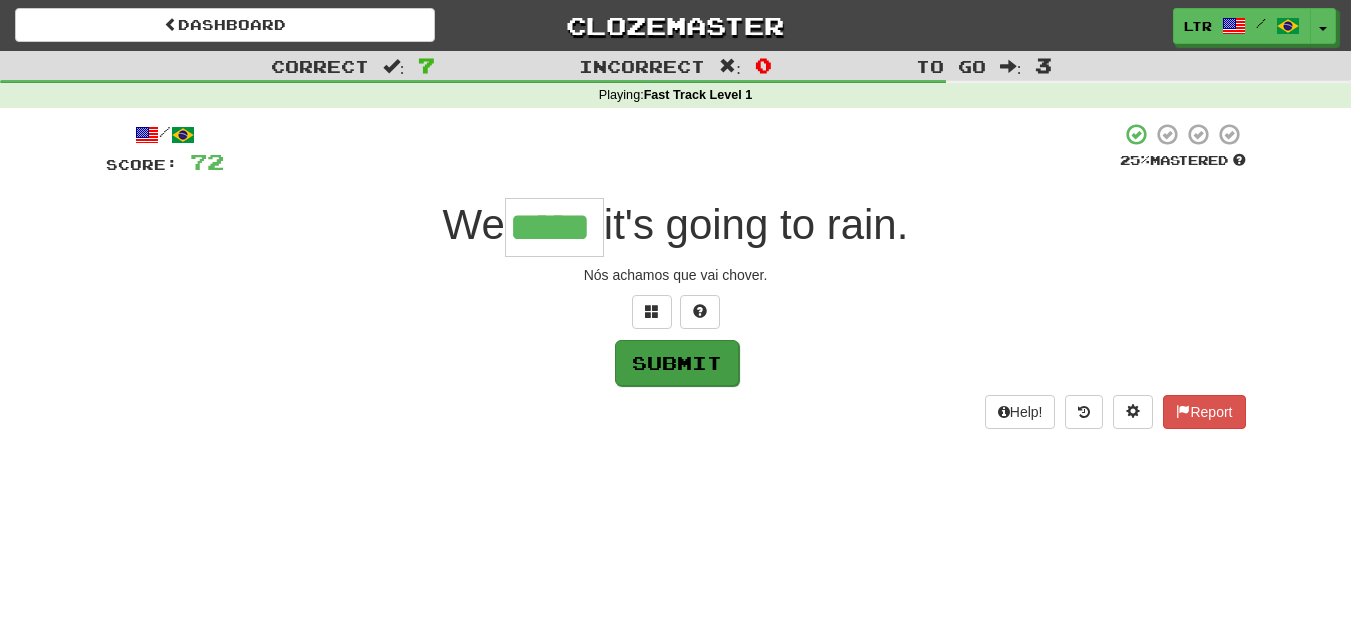 type on "*****" 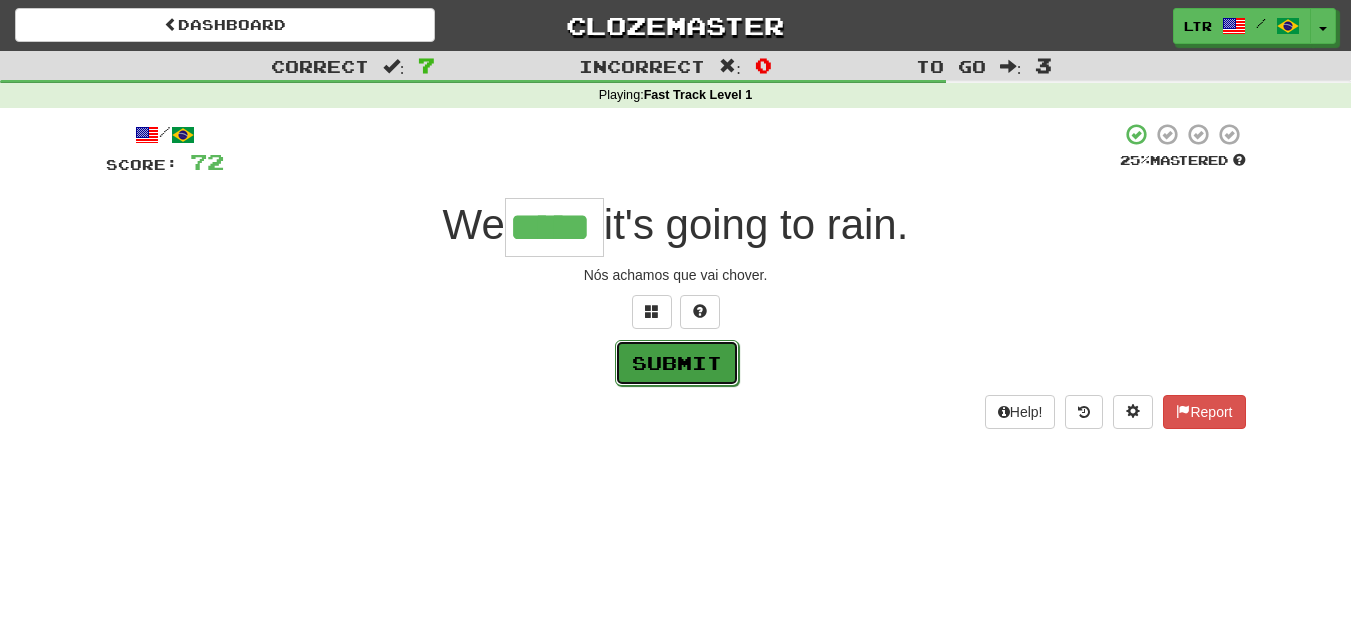 click on "Submit" at bounding box center (677, 363) 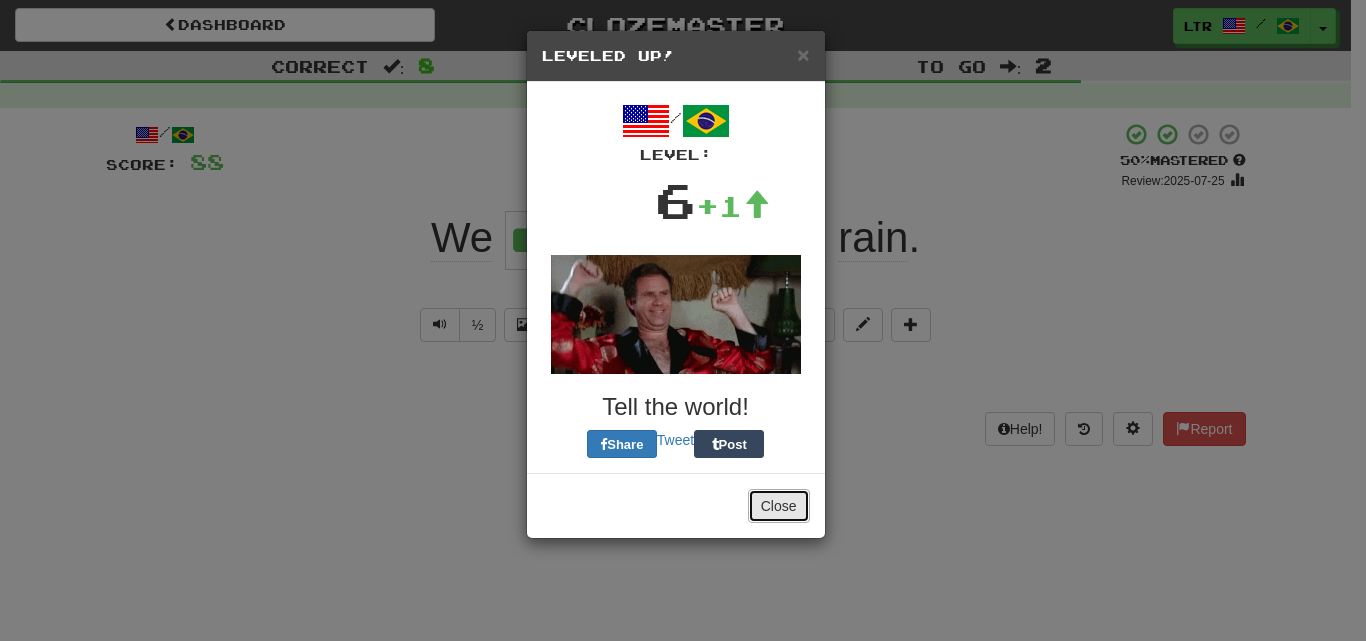 click on "Close" at bounding box center (779, 506) 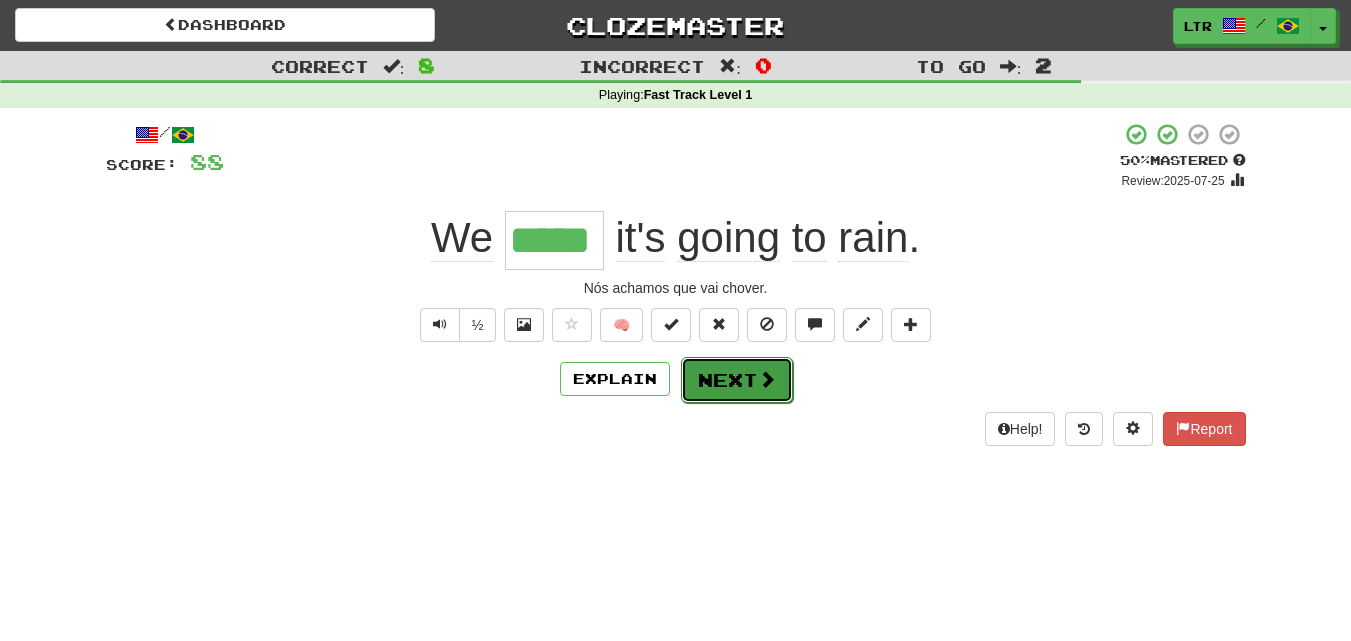click on "Next" at bounding box center (737, 380) 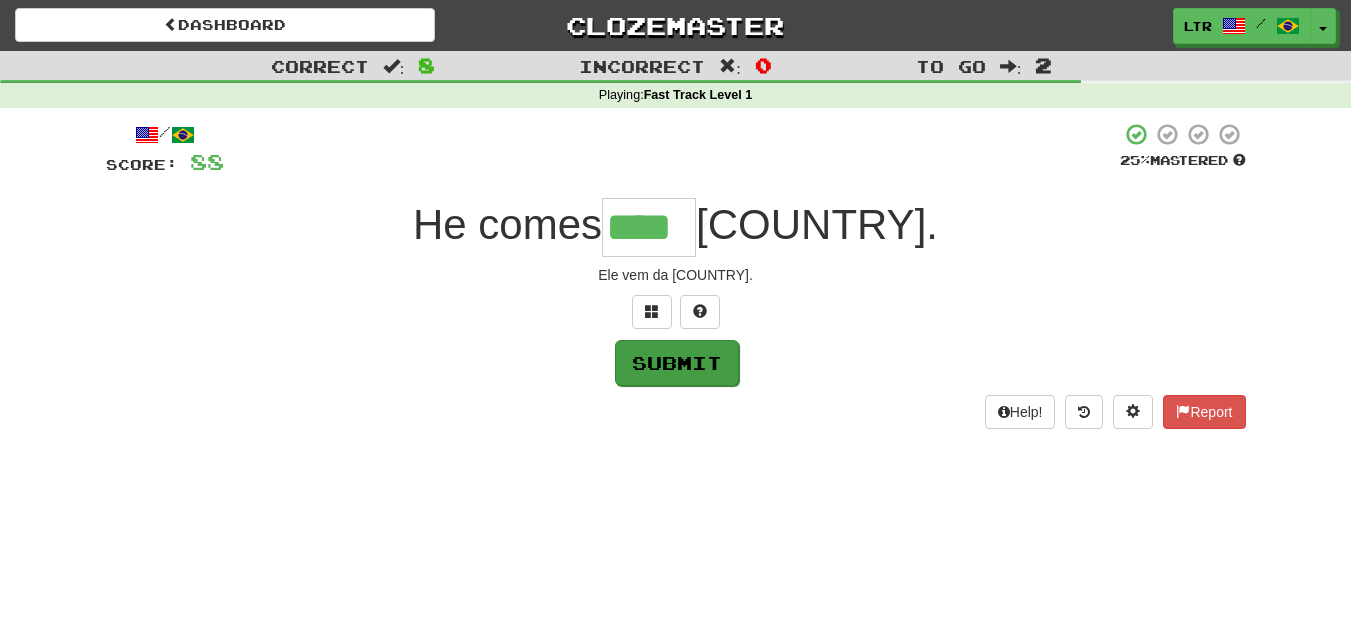 type on "****" 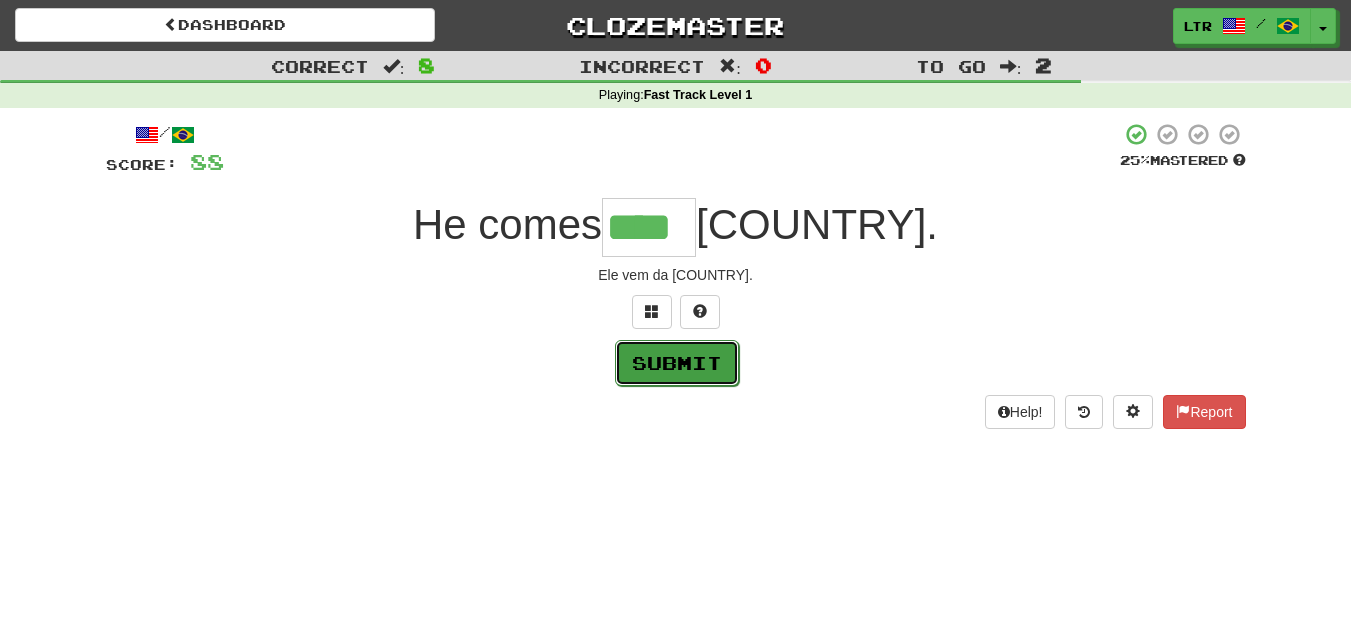 click on "Submit" at bounding box center (677, 363) 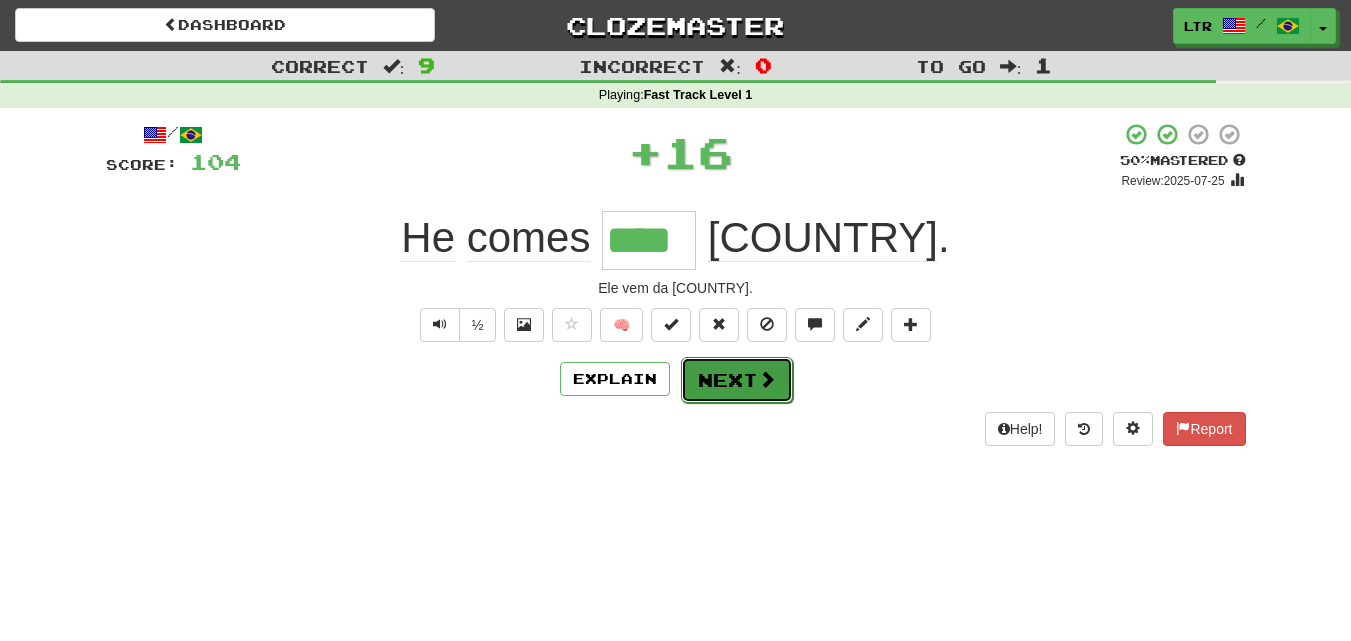 click at bounding box center [767, 379] 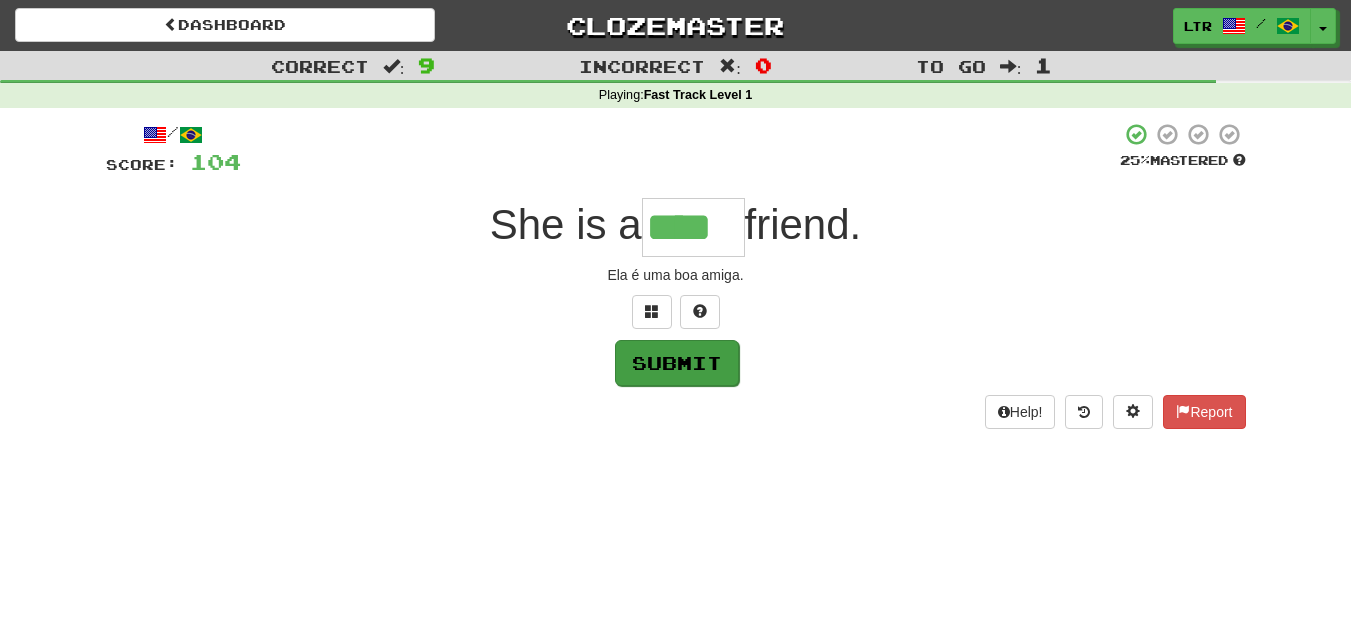 type on "****" 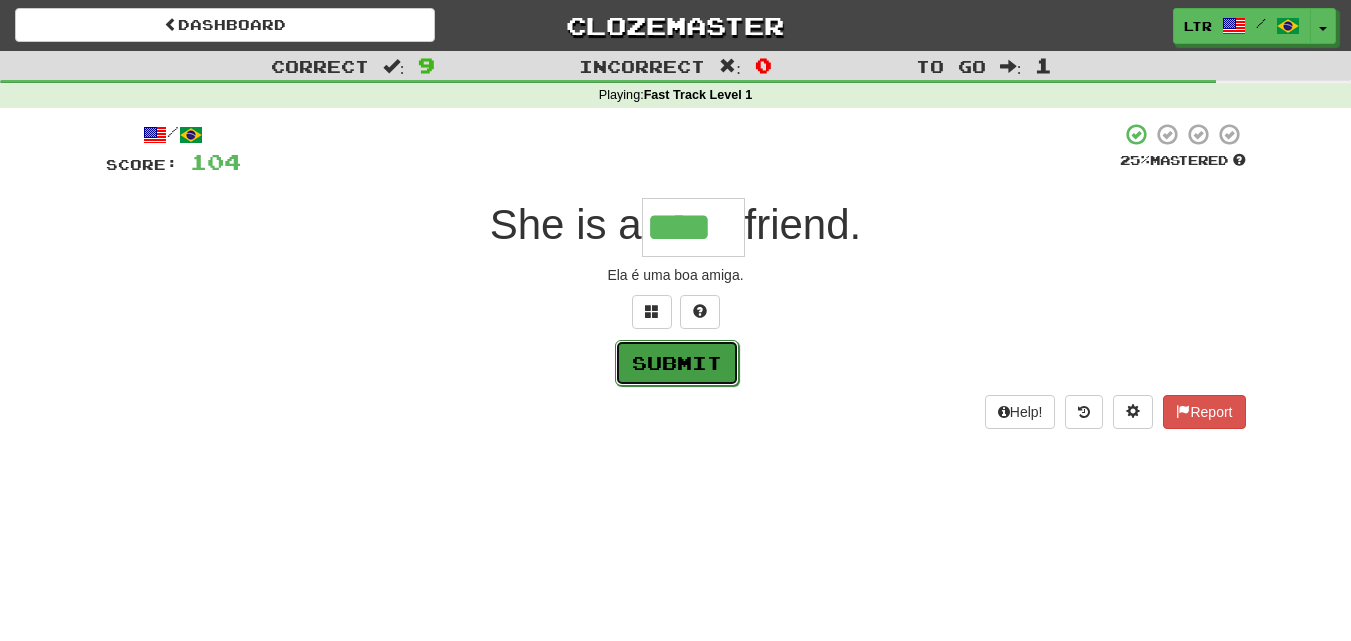 click on "Submit" at bounding box center (677, 363) 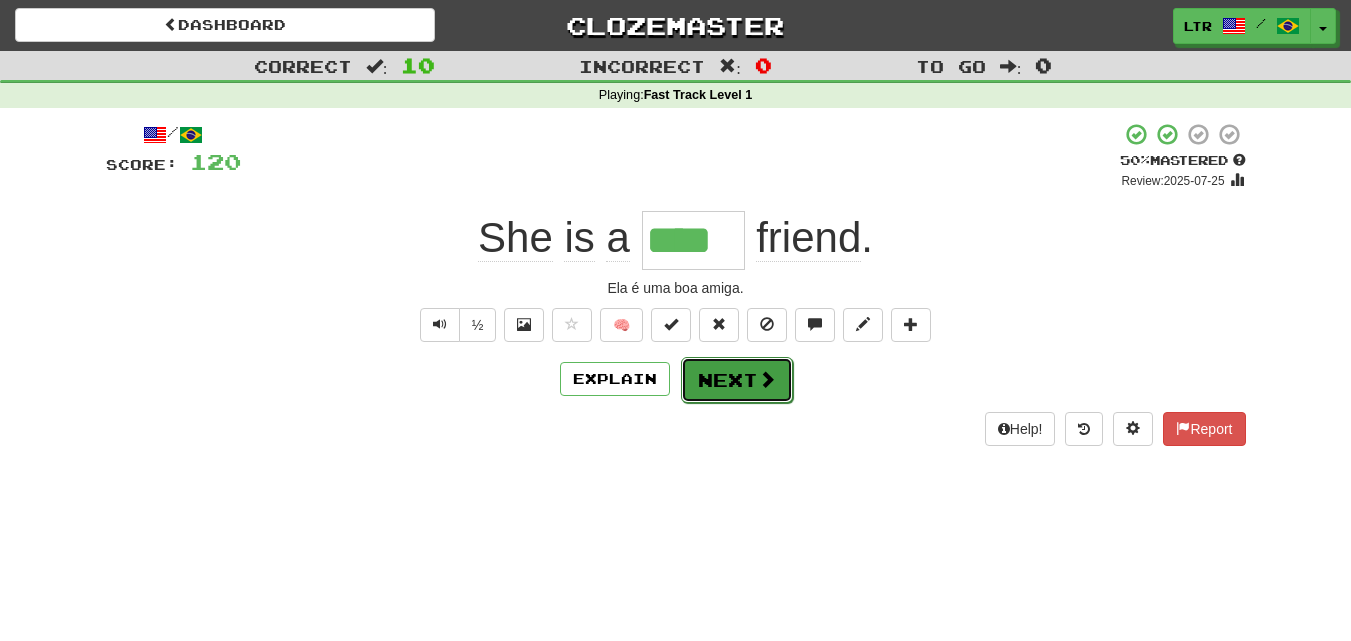 click on "Next" at bounding box center (737, 380) 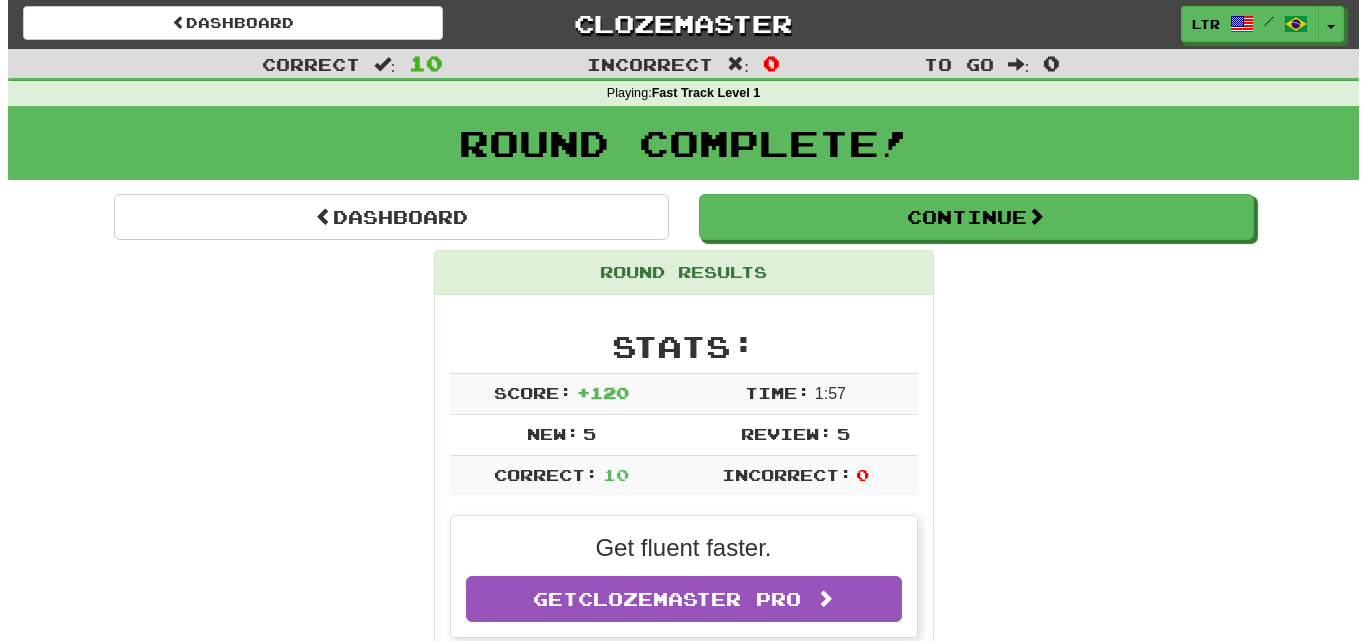 scroll, scrollTop: 0, scrollLeft: 0, axis: both 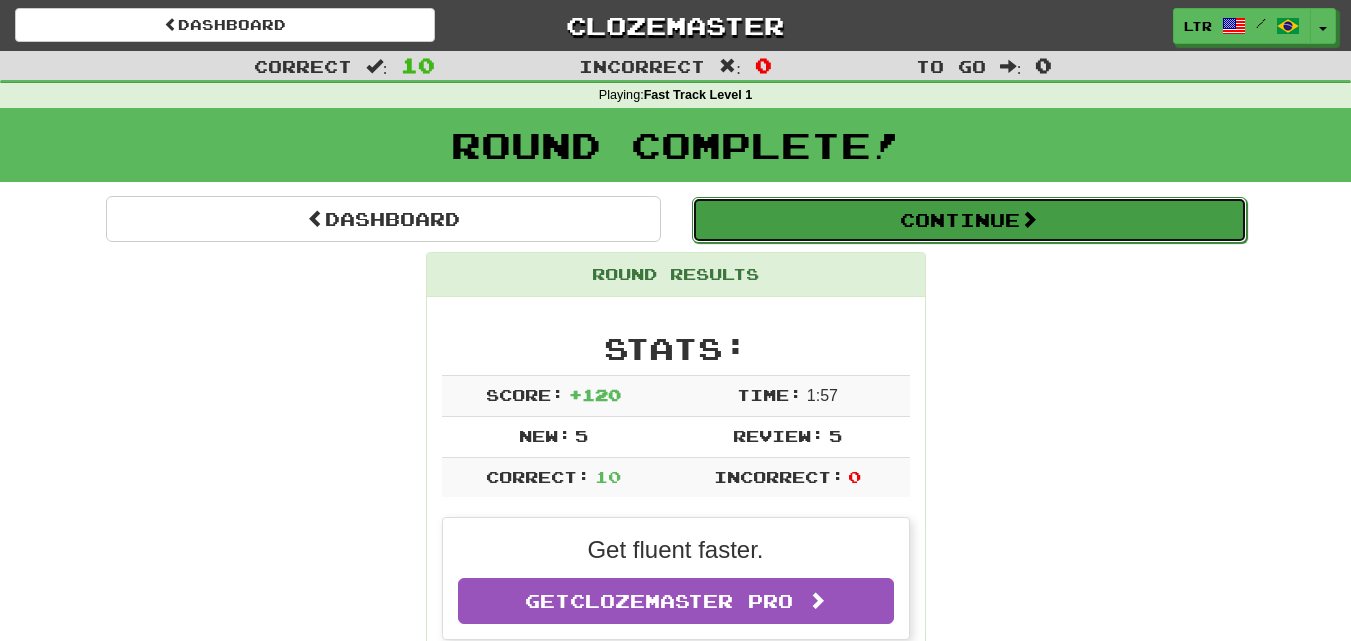 click on "Continue" at bounding box center [969, 220] 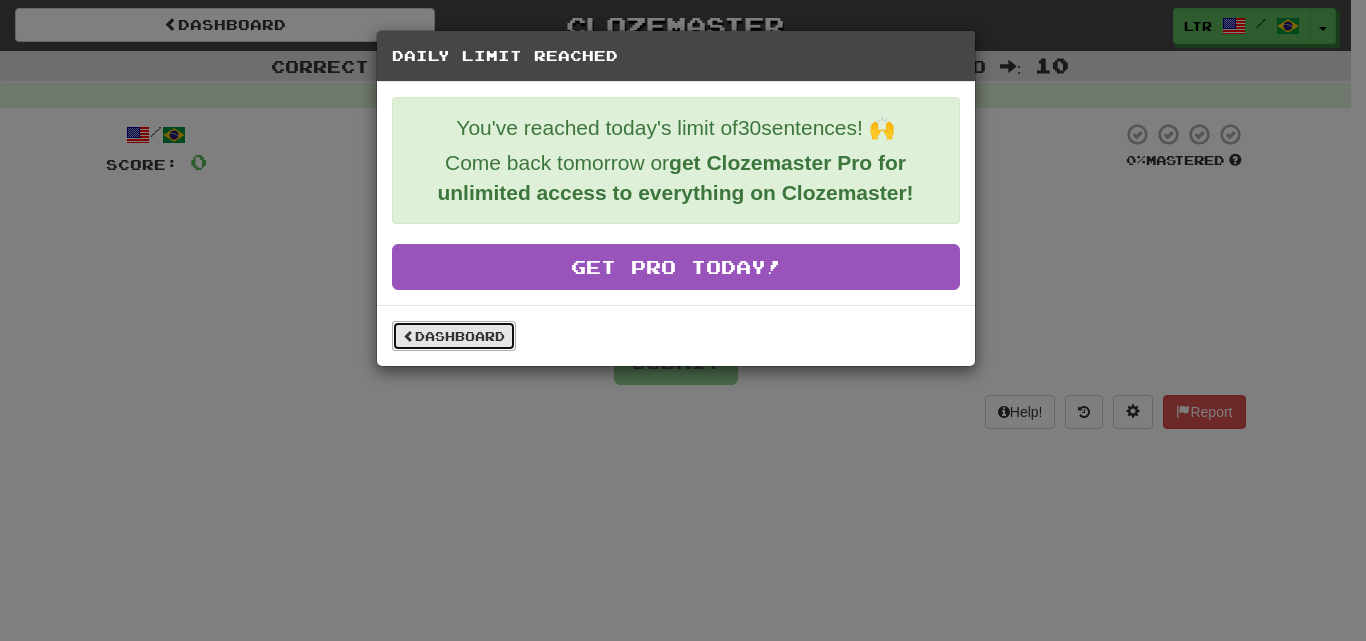 click on "Dashboard" at bounding box center [454, 336] 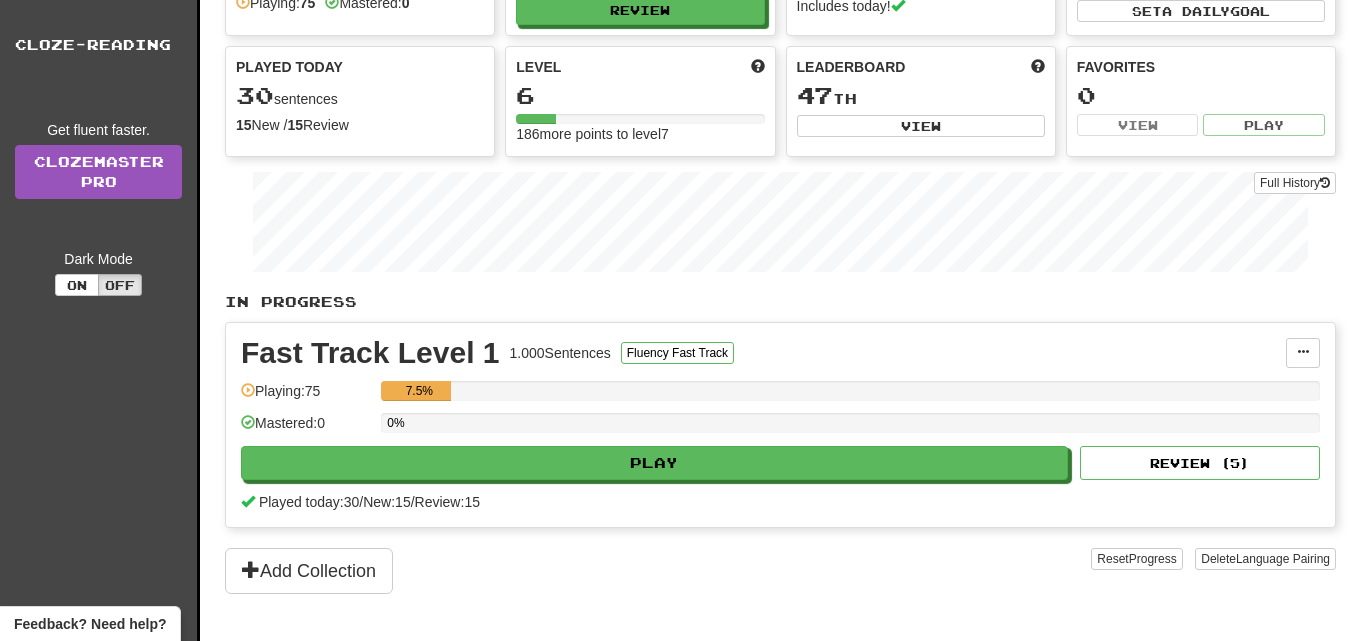 scroll, scrollTop: 0, scrollLeft: 0, axis: both 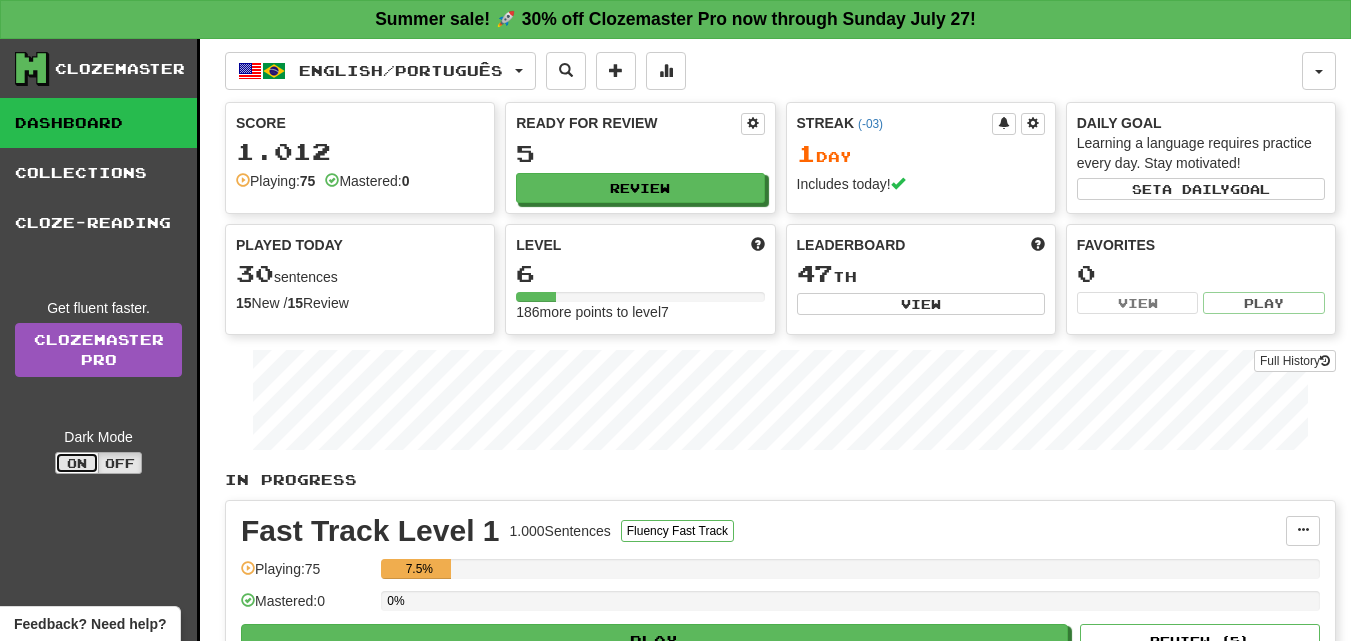 click on "On" at bounding box center (77, 463) 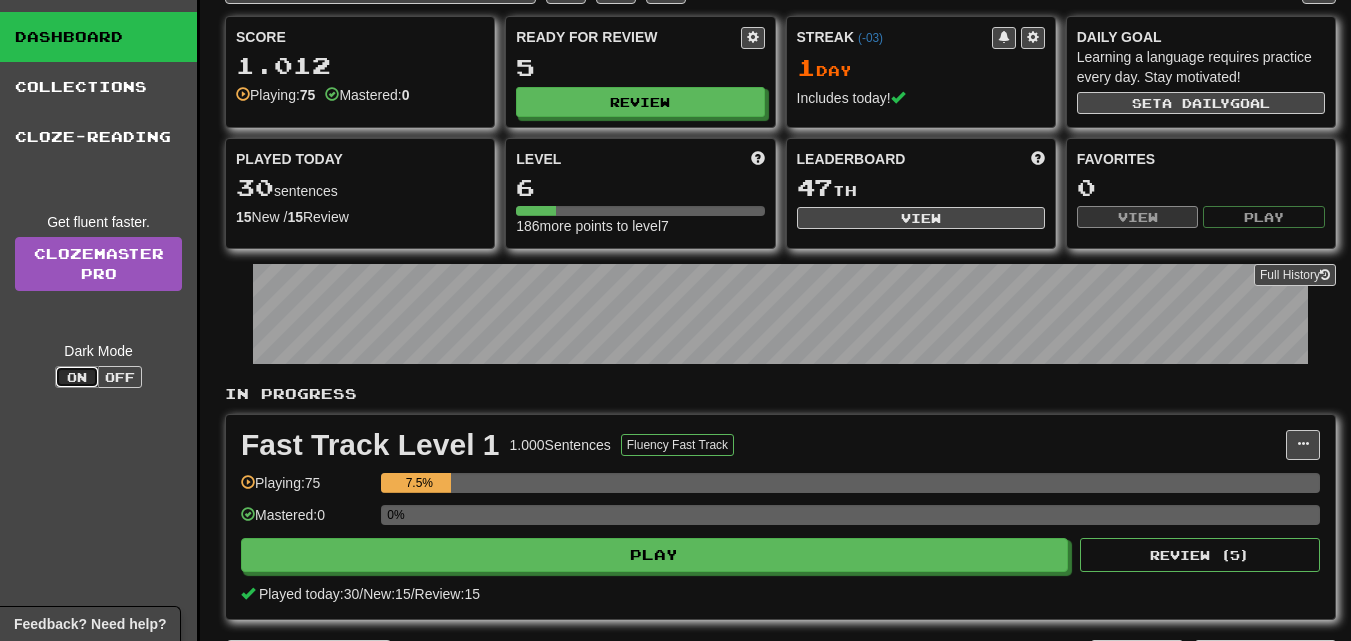 scroll, scrollTop: 0, scrollLeft: 0, axis: both 